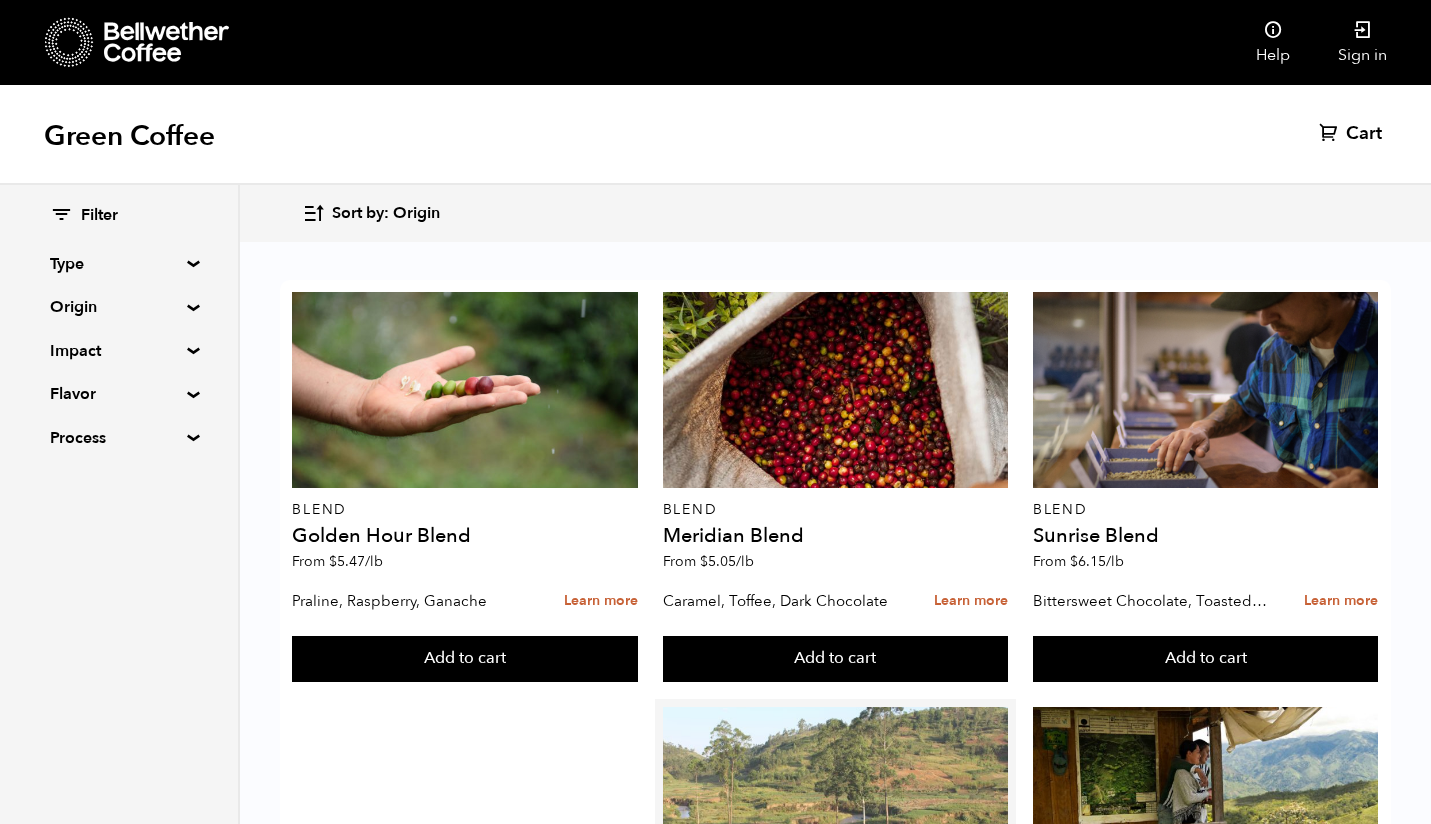 scroll, scrollTop: 2535, scrollLeft: 0, axis: vertical 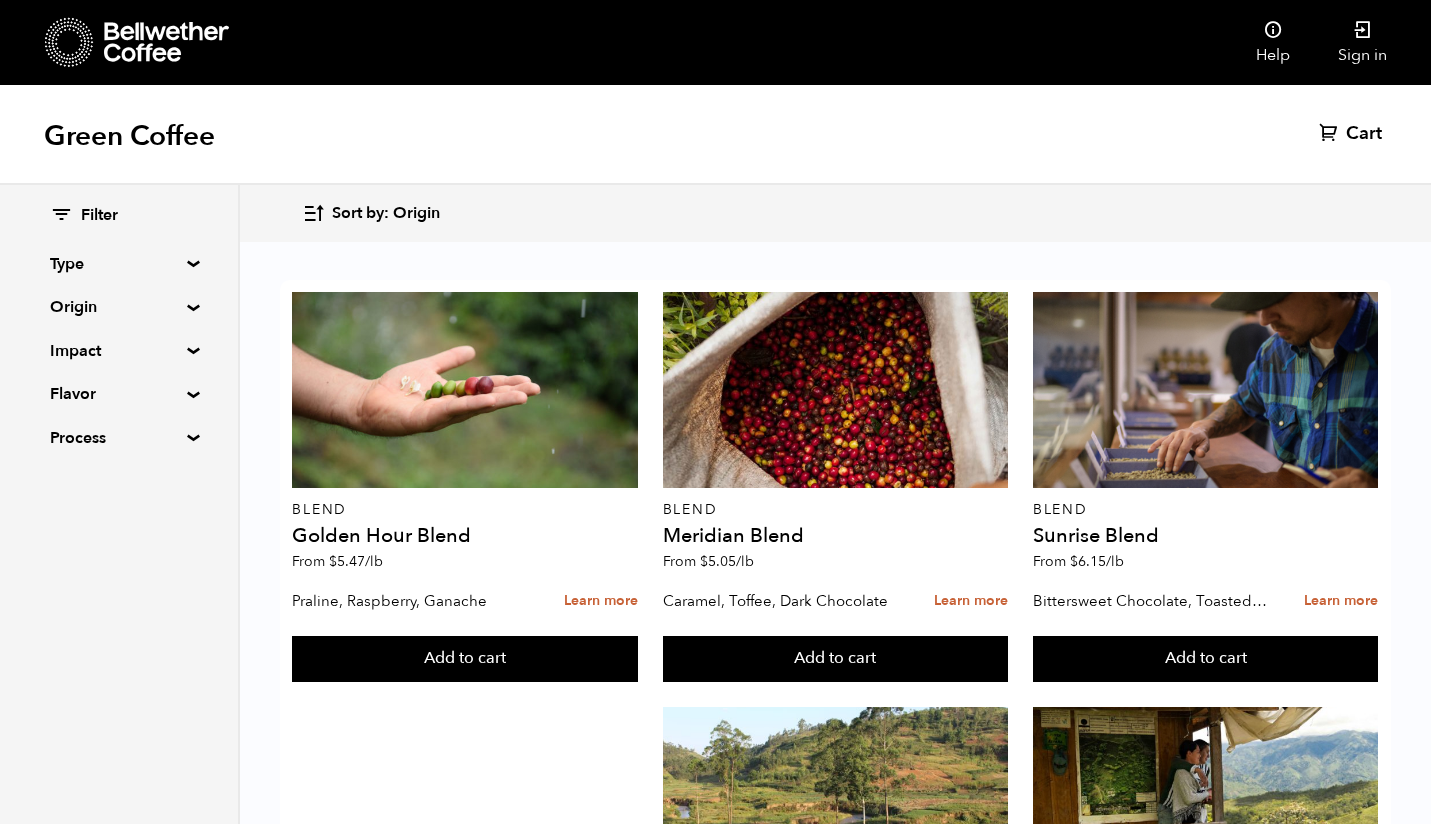 click on "Filter   Type       Blend   Single Origin   Decaf   Seasonal   Year Round Origin       Blend   Brazil   Burundi   Colombia   El Salvador   Ethiopia   Guatemala   Honduras   Mexico   Nicaragua   Peru   Rwanda   Sumatra Impact       Fair Trade   Organic   Women's Lot   Living Income Pricing   Farmer Impact Fund Flavor       Chocolate   Citrus Fruit   Floral   Fruity   Nutty   Sweet Process       Natural   Washed   Wet-hulled" at bounding box center (119, 327) 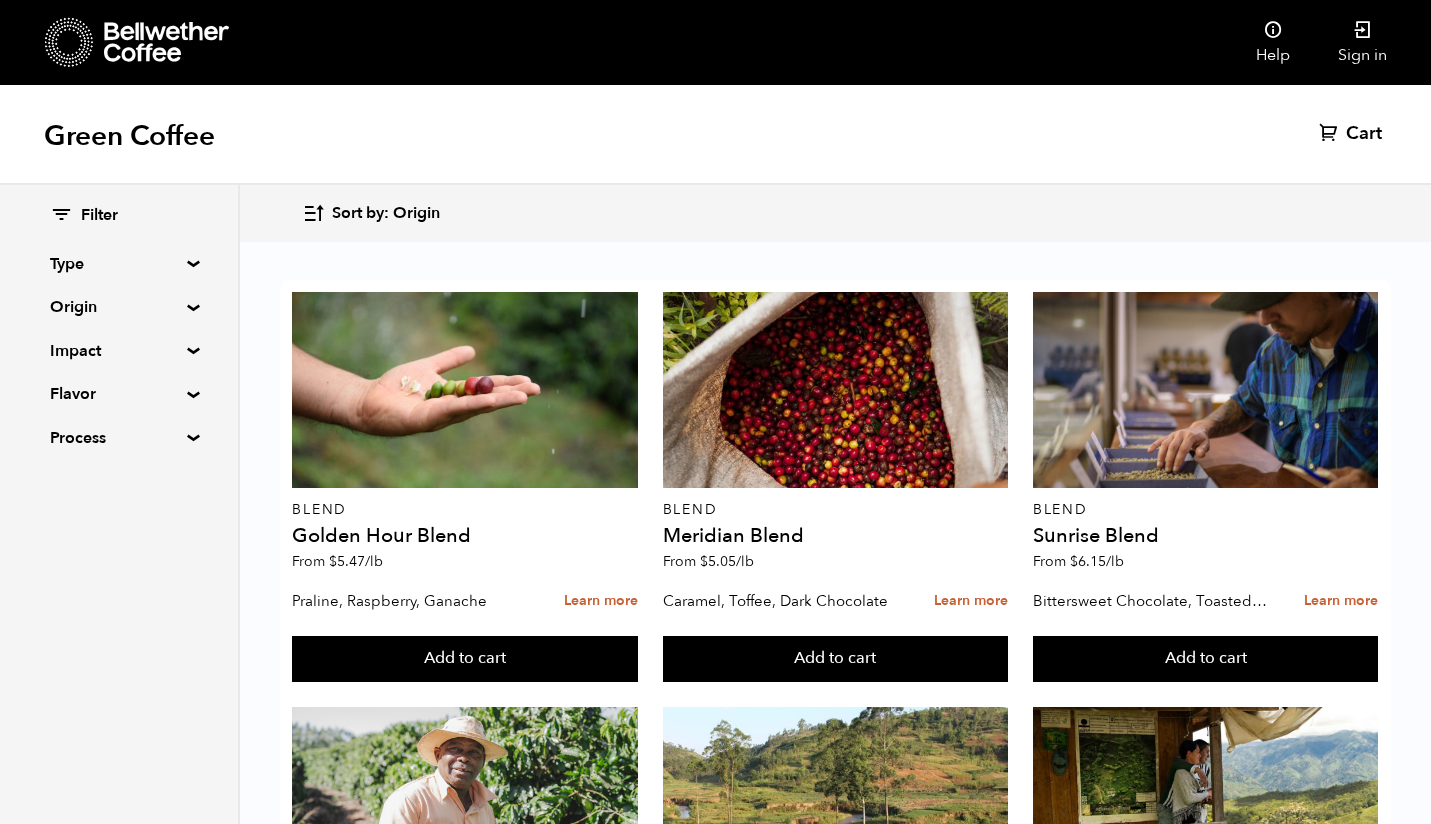 click on "Type" at bounding box center [119, 264] 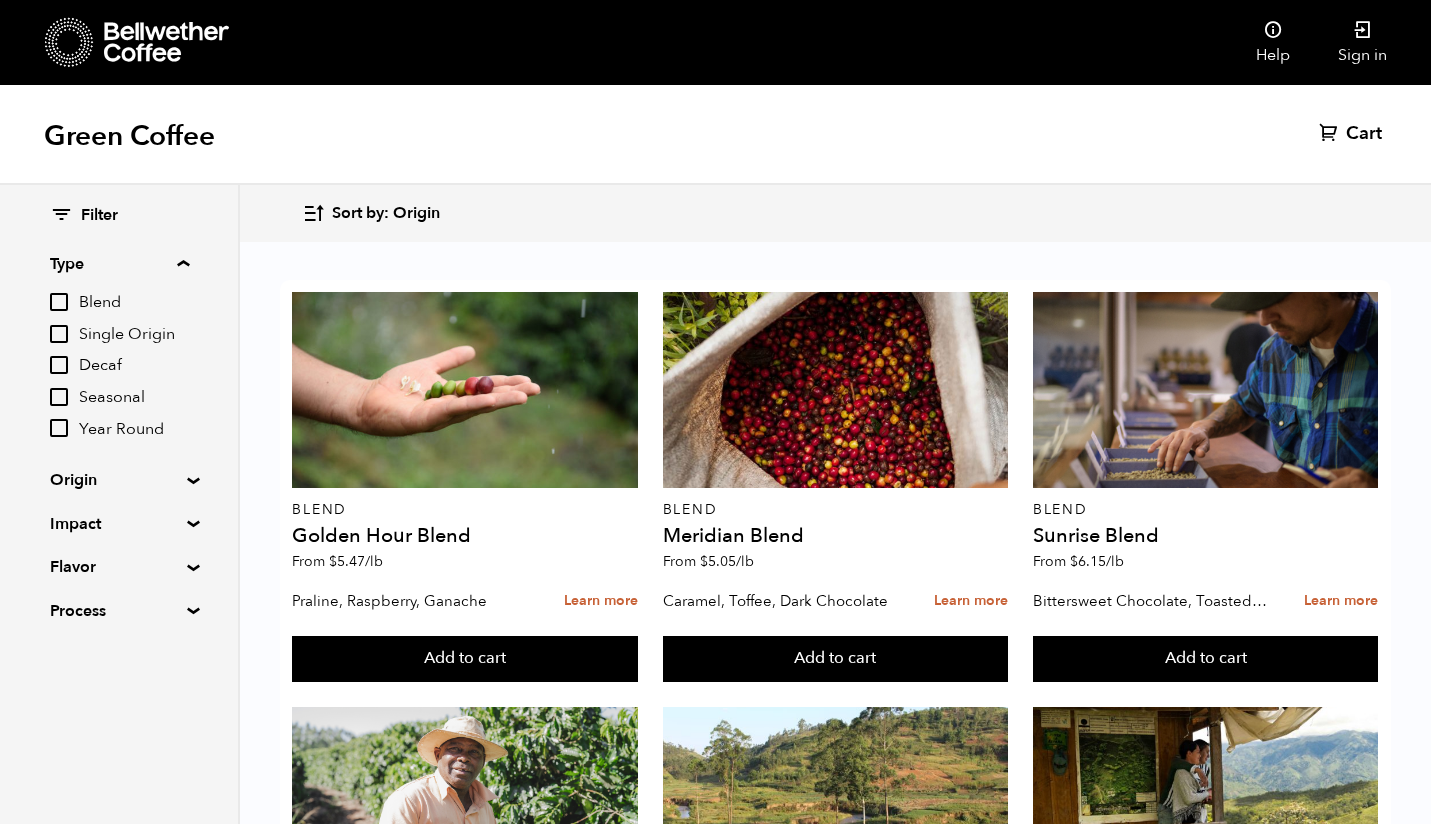 click on "Decaf" at bounding box center (59, 365) 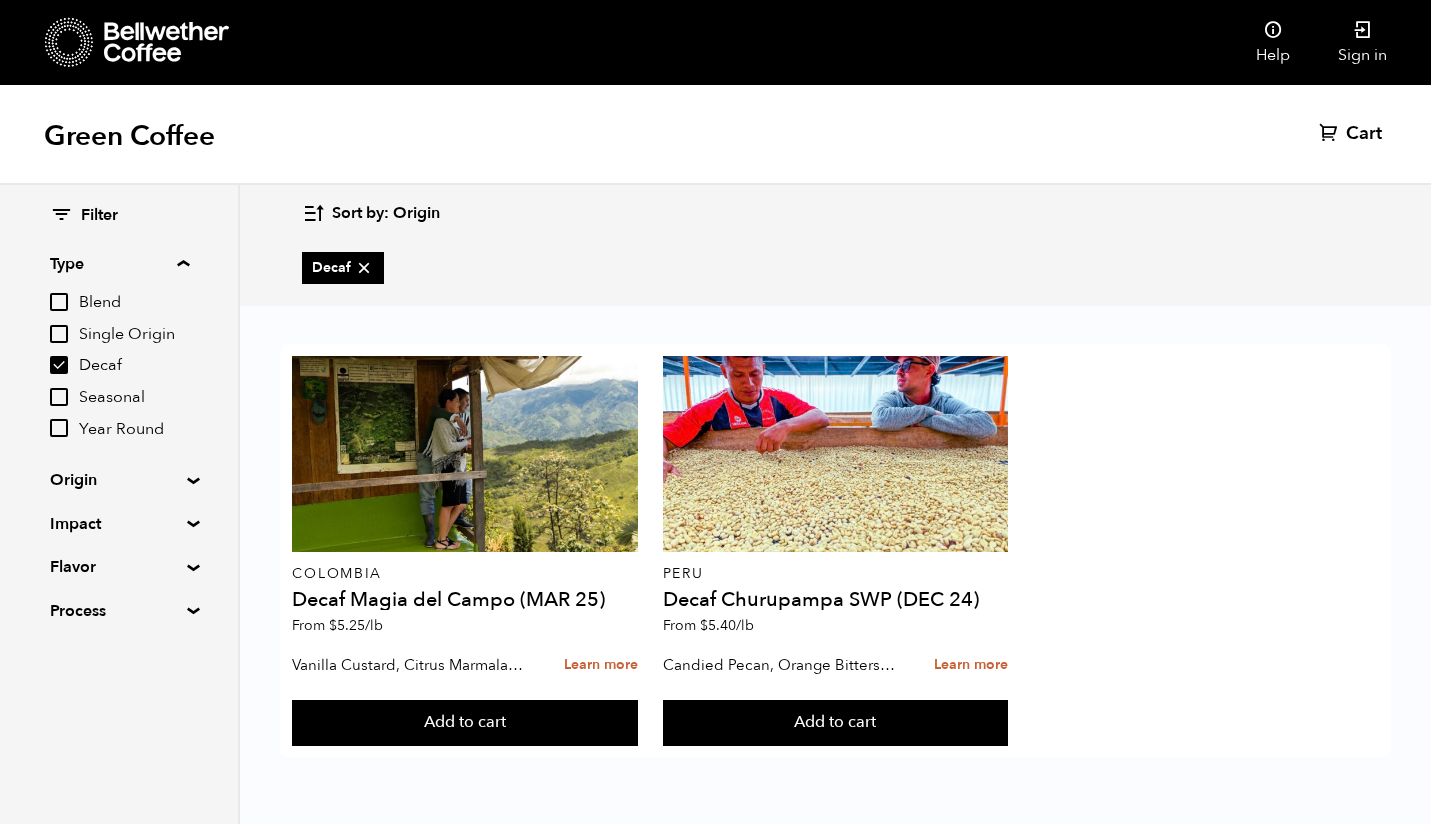 scroll, scrollTop: 0, scrollLeft: 0, axis: both 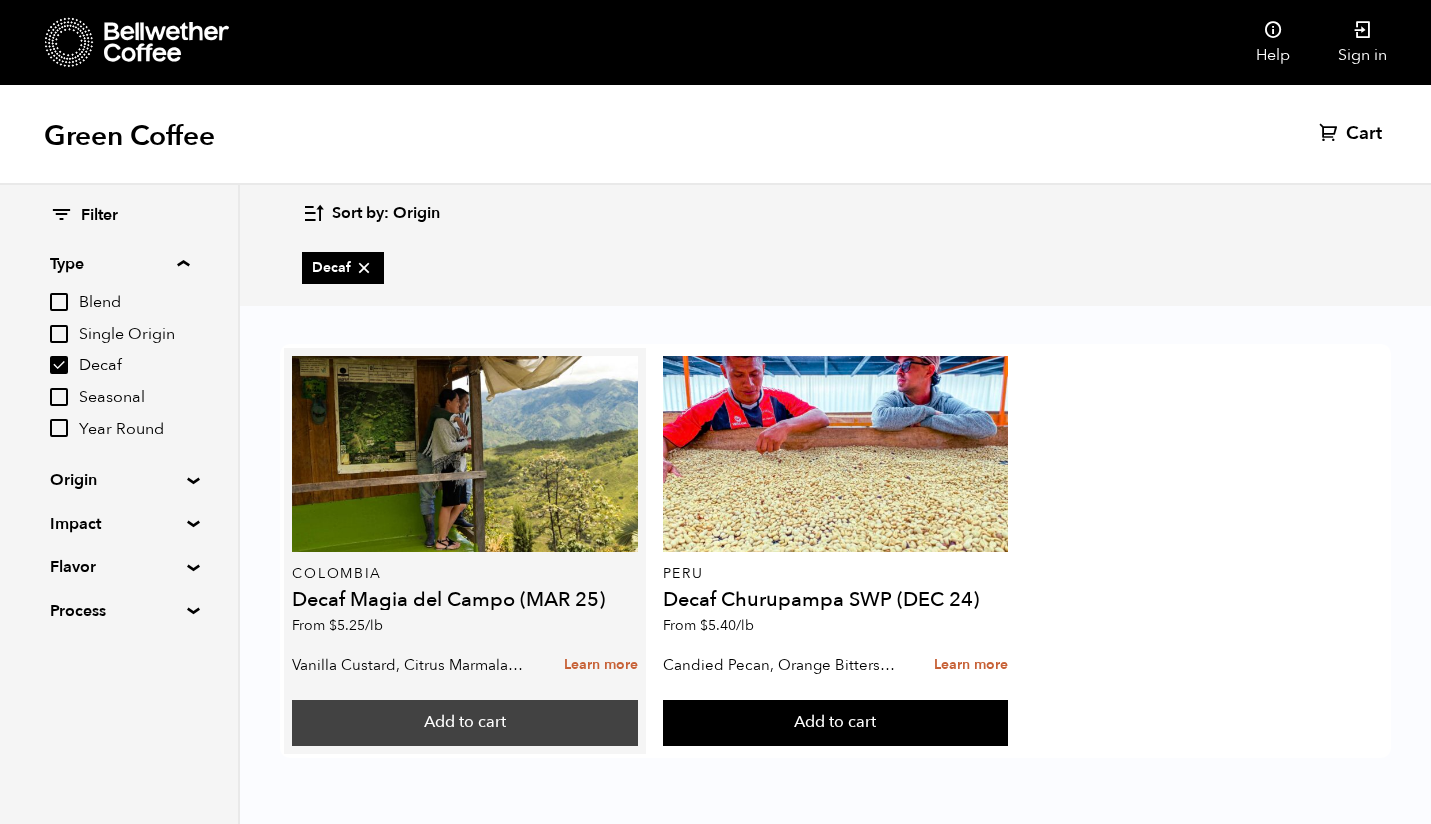 click on "Add to cart" at bounding box center [464, 723] 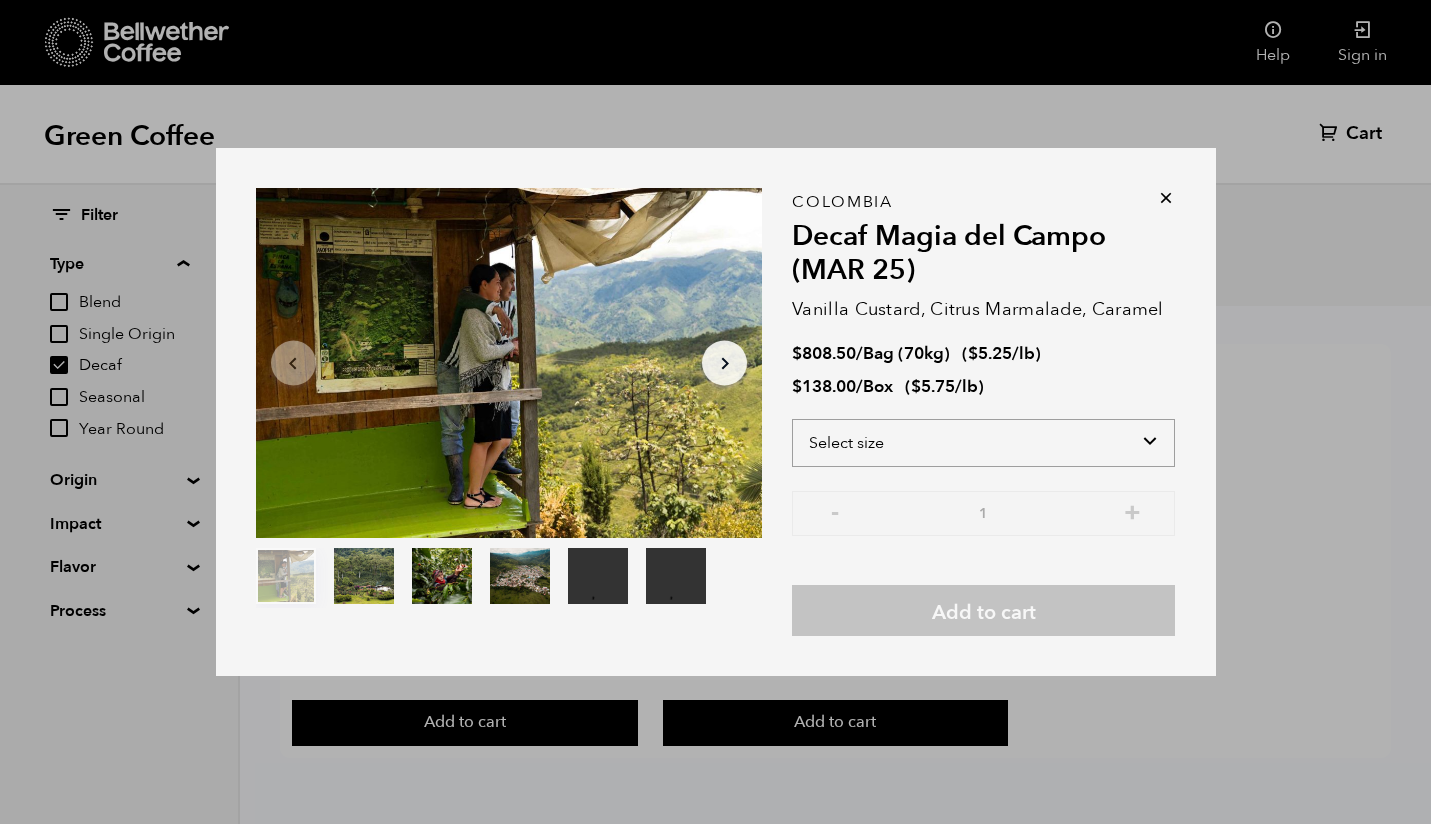 click on "Select size   Bag (70kg) (154 lbs) Box (24 lbs)" at bounding box center (983, 443) 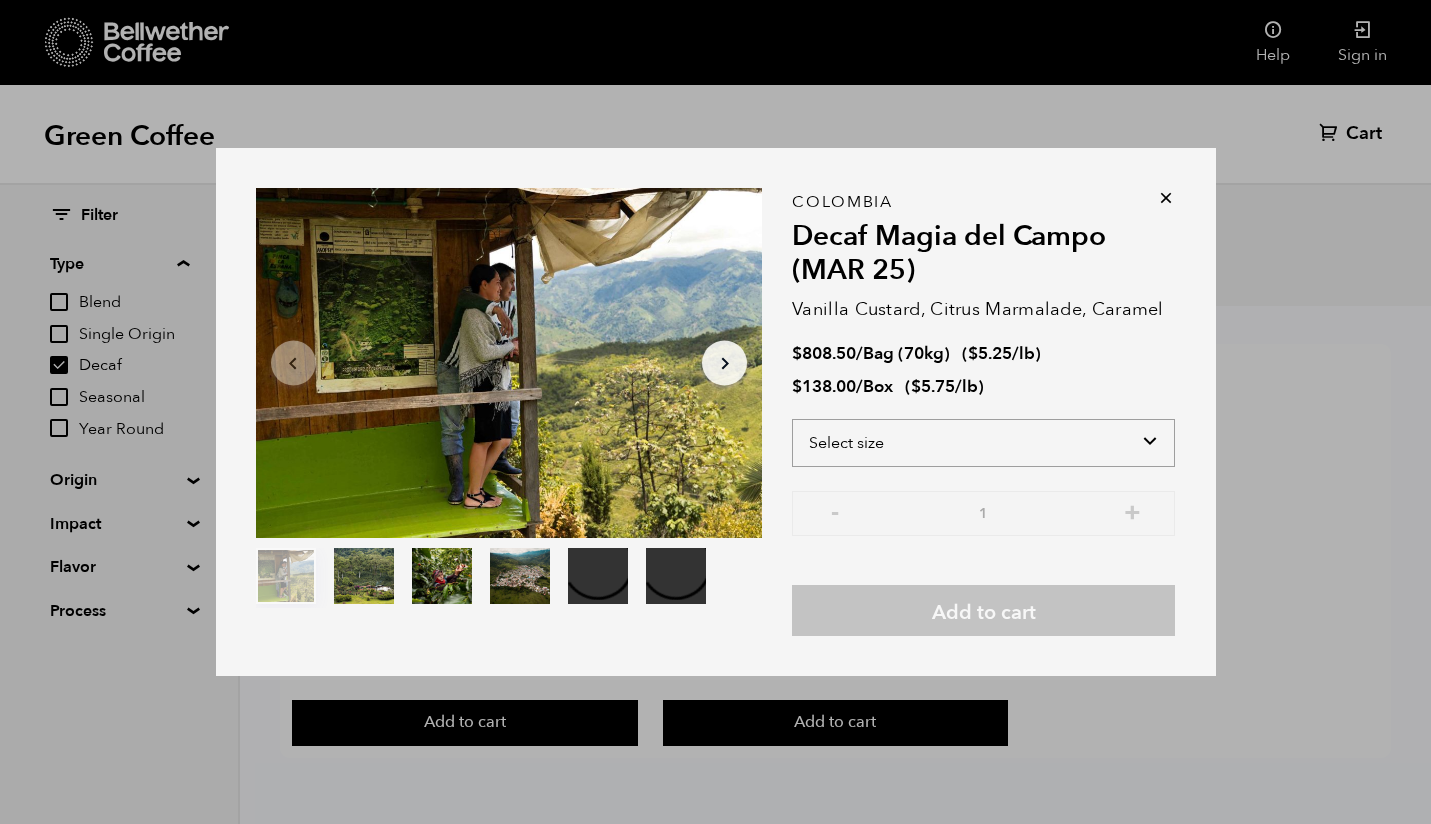 select on "box" 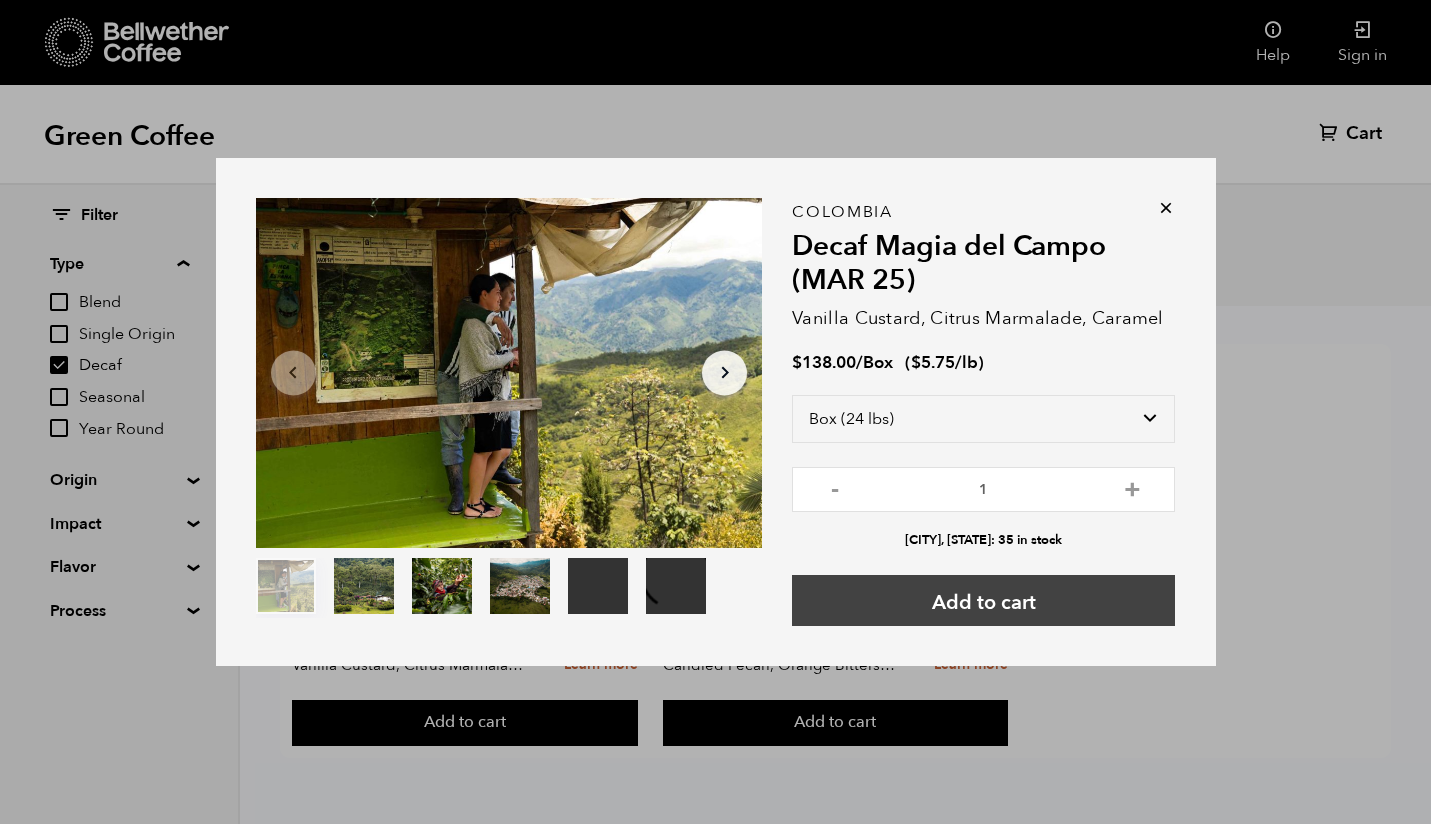 click on "Add to cart" at bounding box center [983, 600] 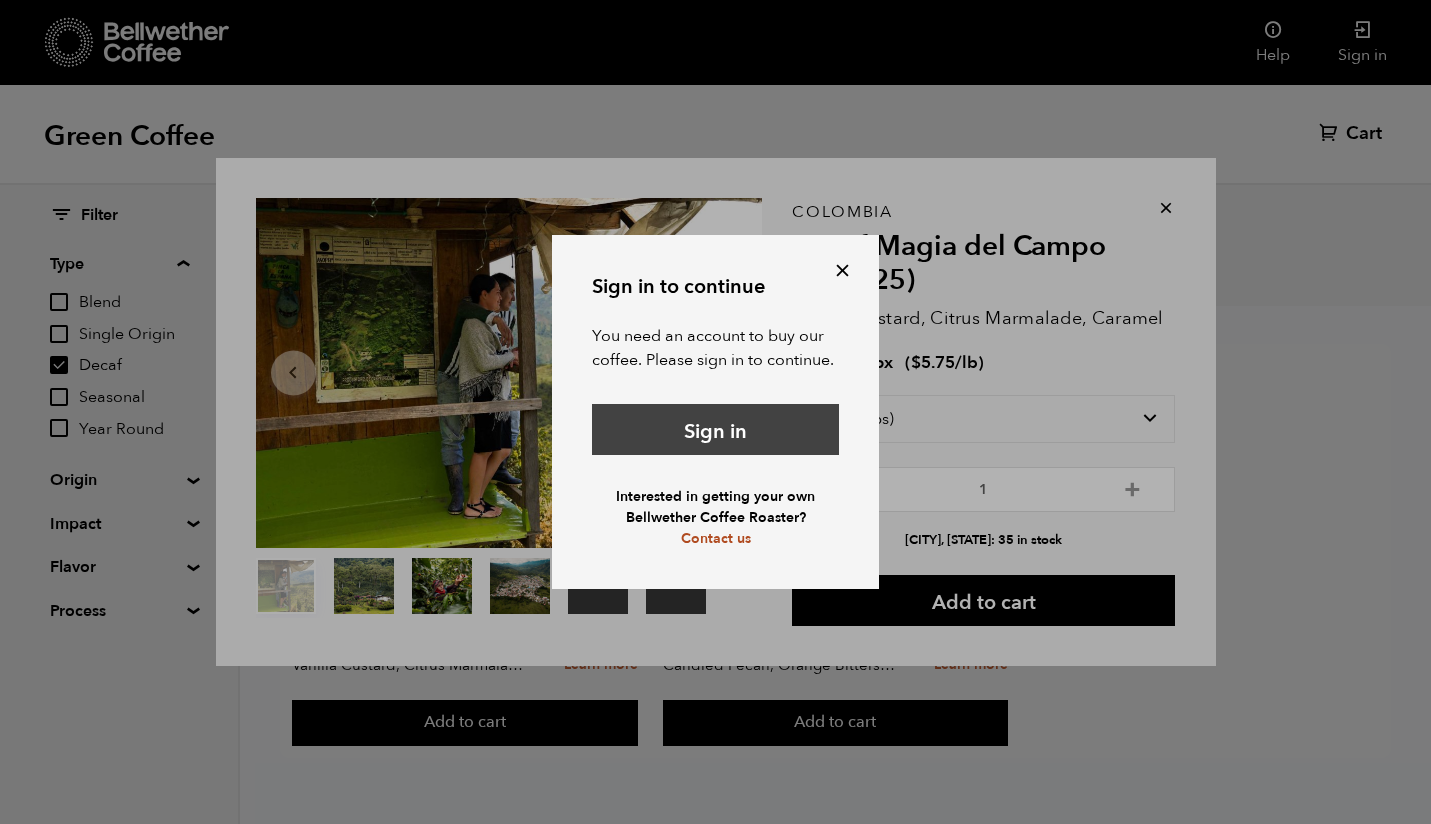 click on "Sign in" at bounding box center (715, 429) 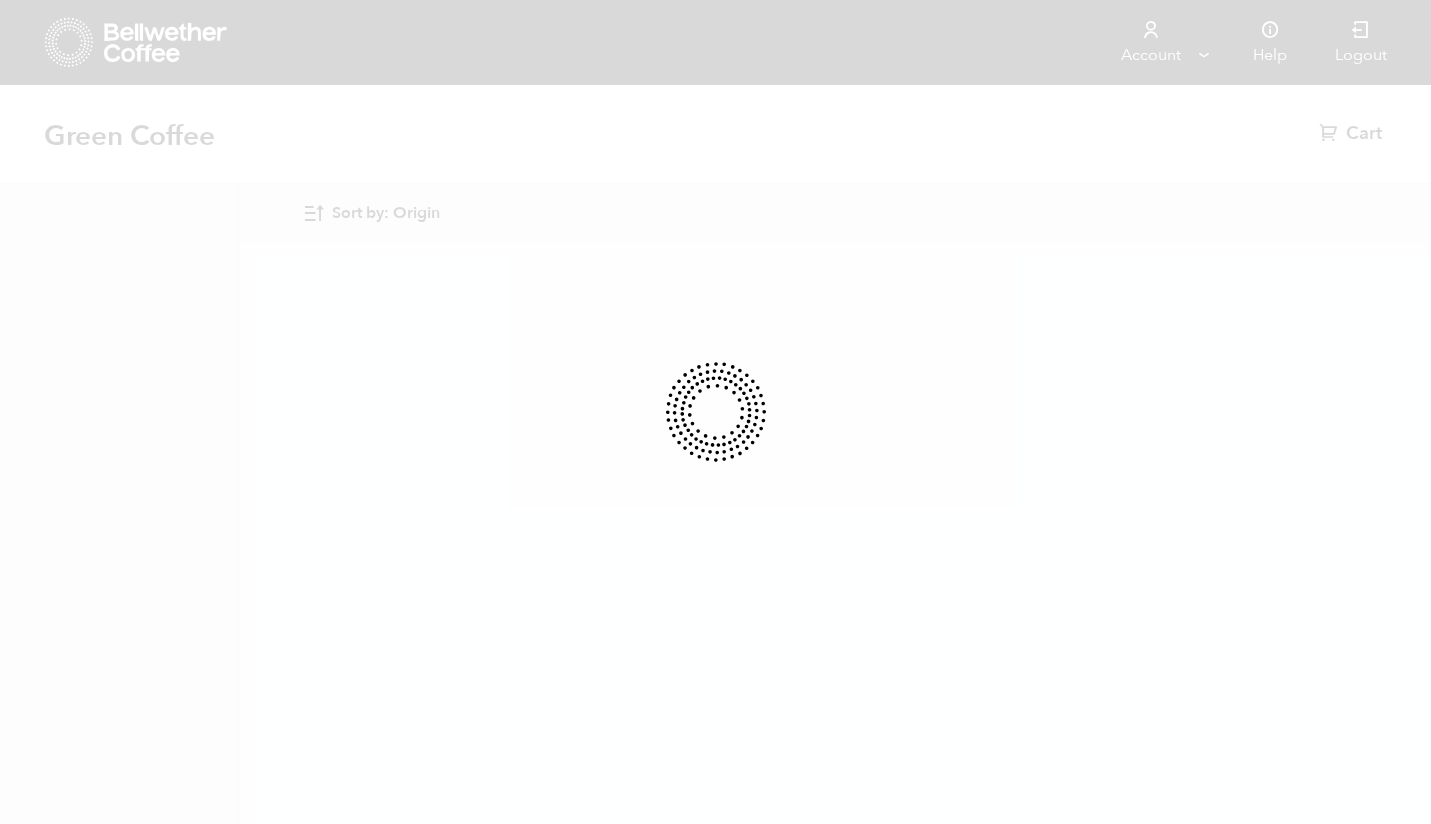 scroll, scrollTop: 0, scrollLeft: 0, axis: both 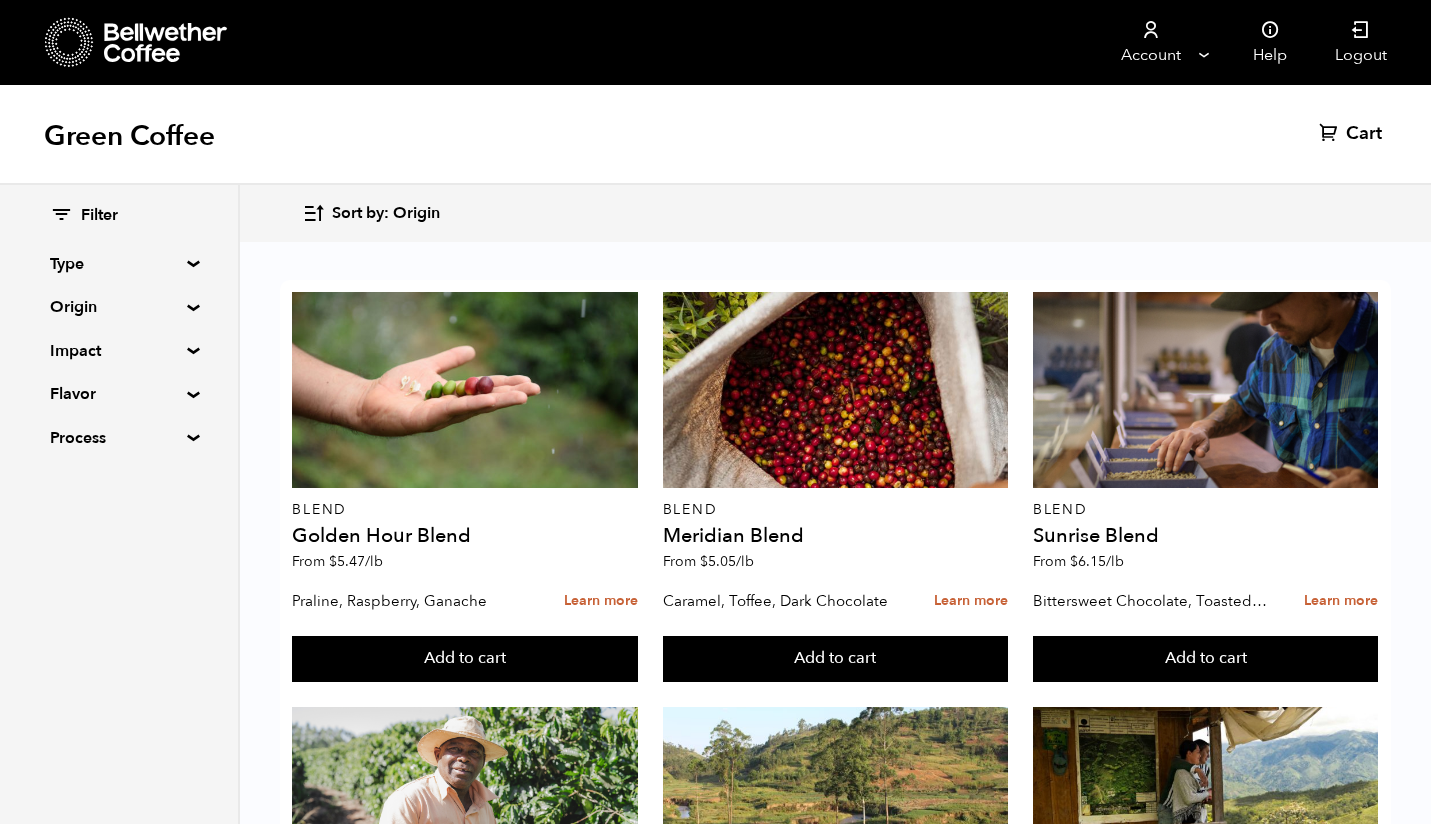 click on "Type" at bounding box center (119, 264) 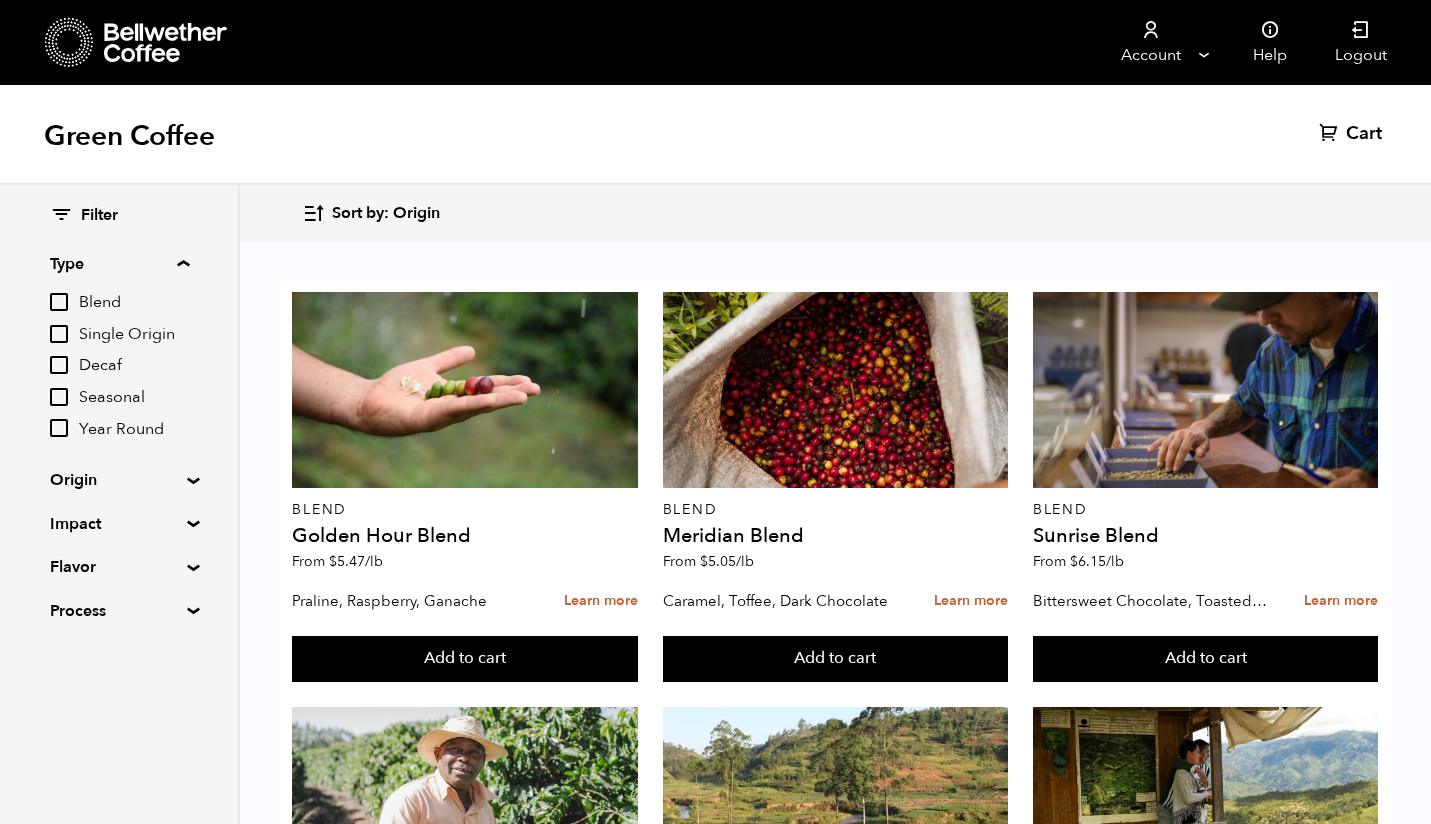click on "Decaf" at bounding box center (134, 366) 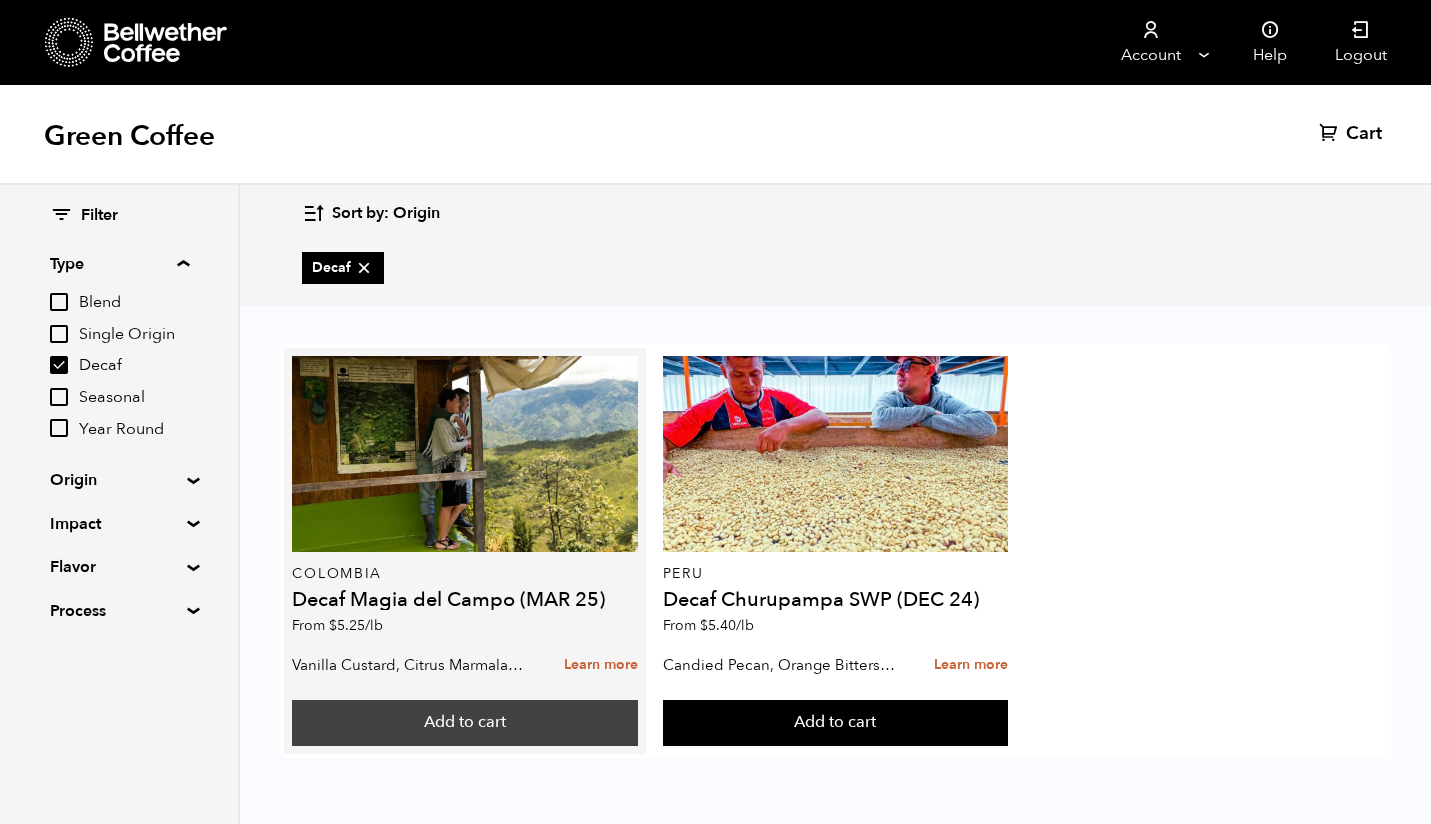 click on "Add to cart" at bounding box center [464, 723] 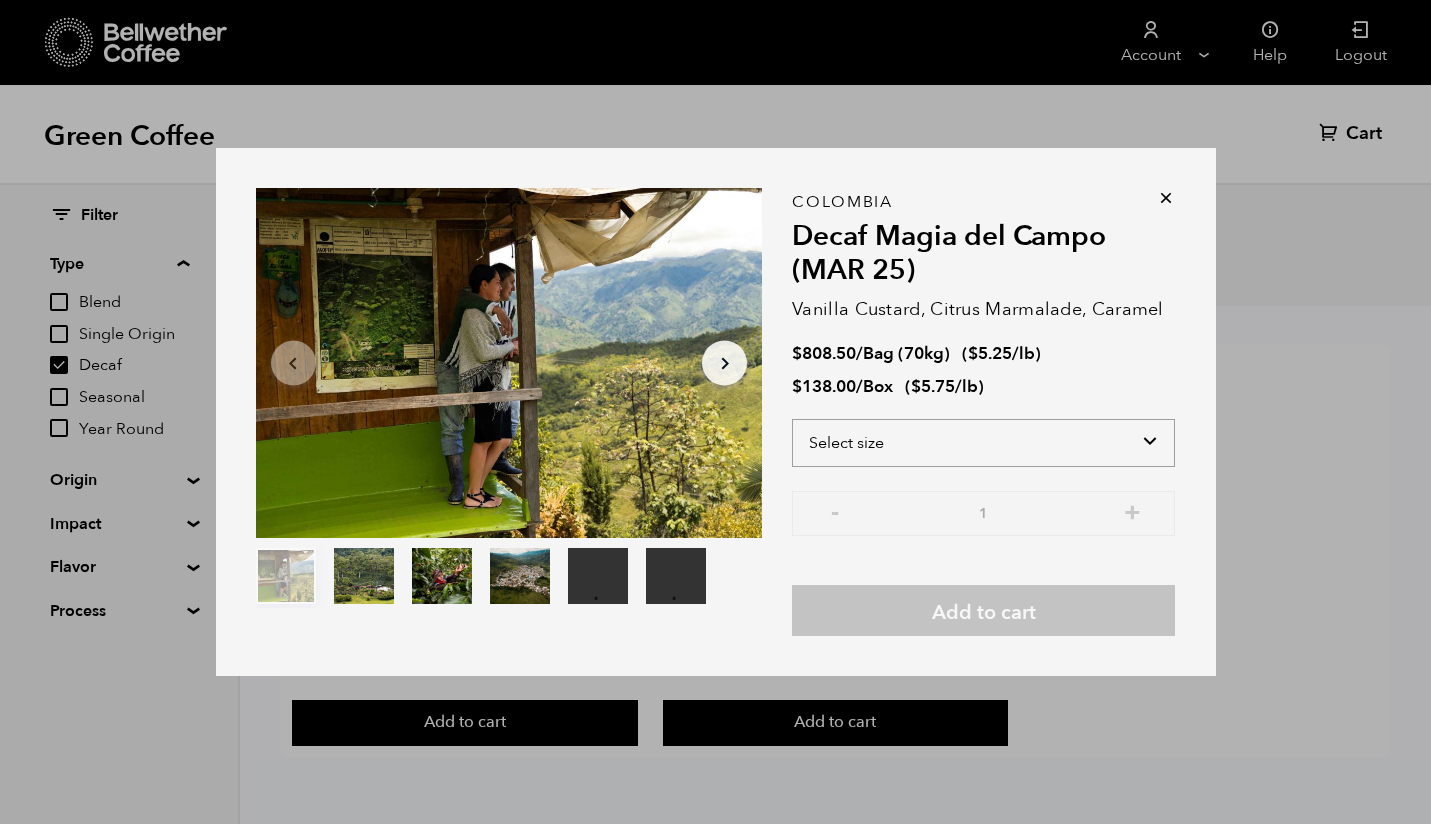 click on "Select size   Bag (70kg) (154 lbs) Box (24 lbs)" at bounding box center [983, 443] 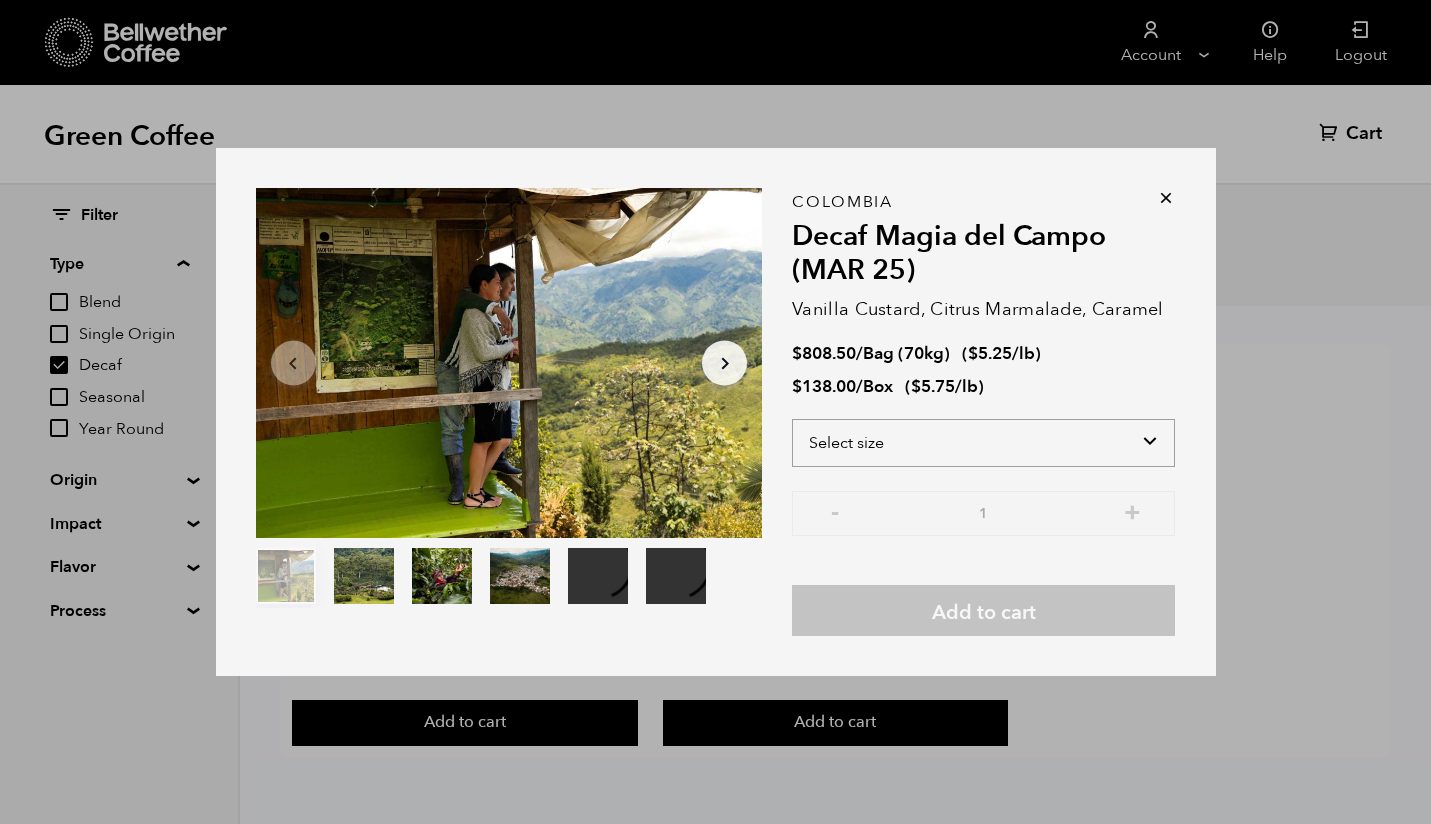 select on "box" 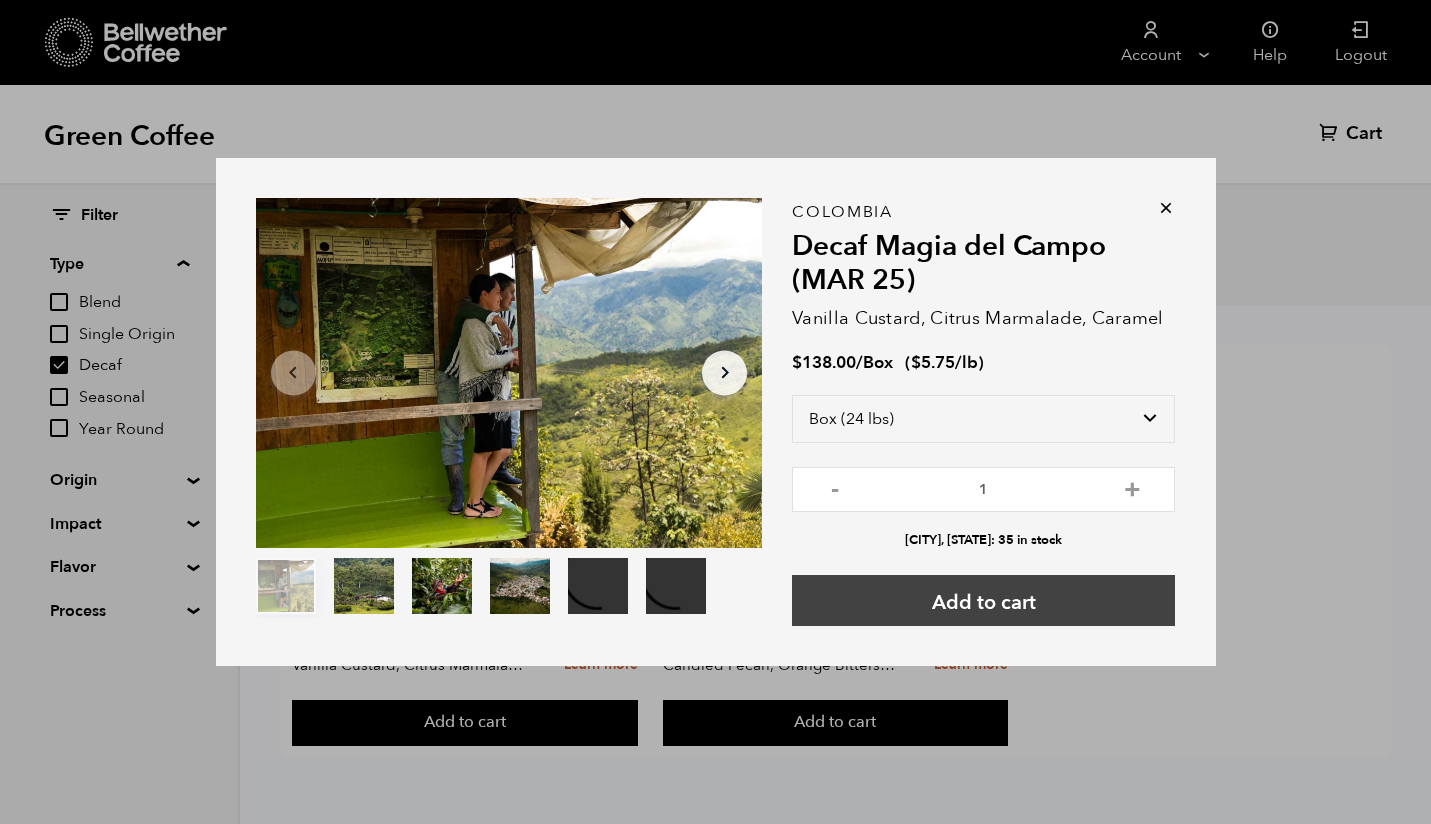 click on "Add to cart" at bounding box center [983, 600] 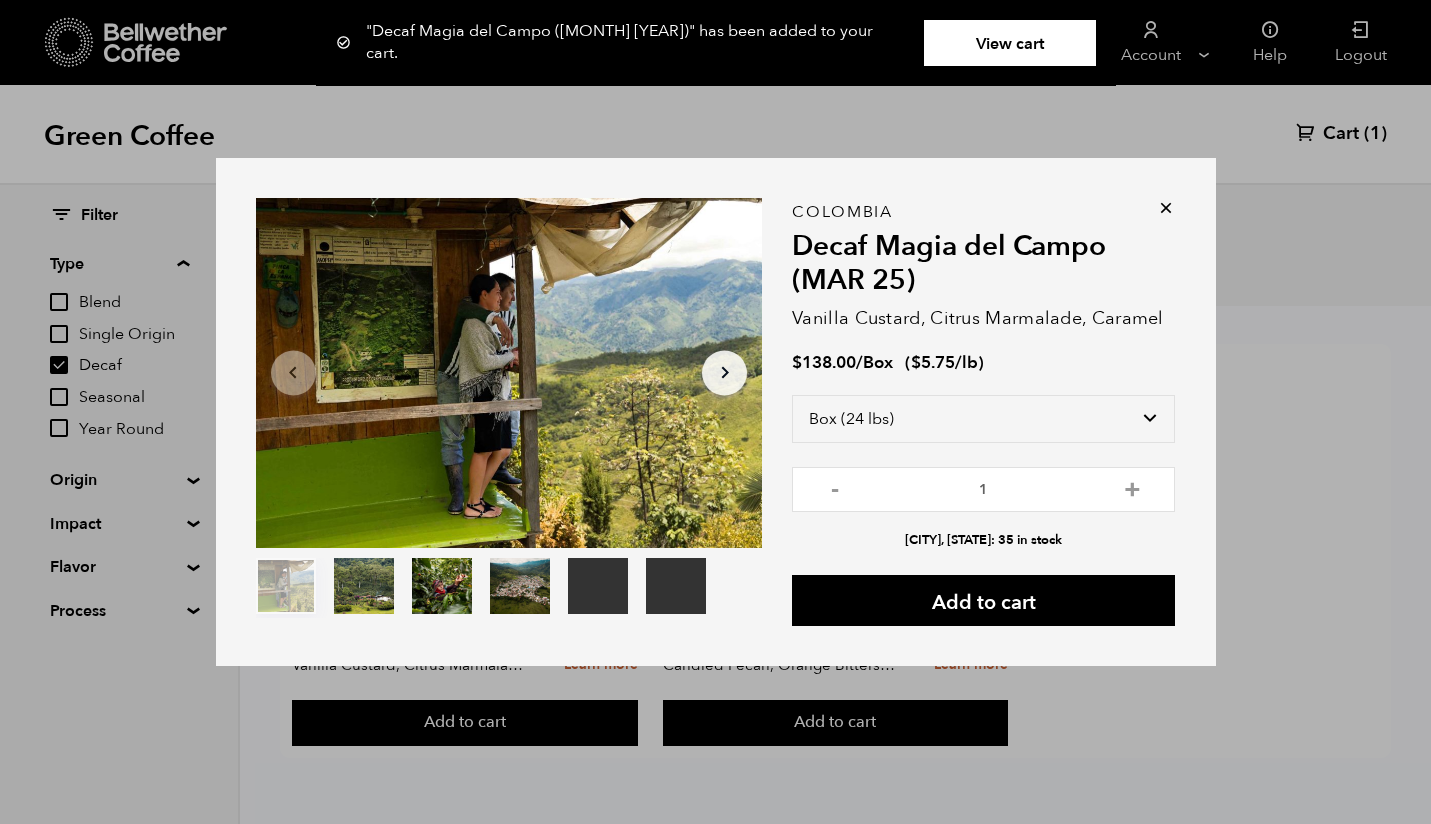 click at bounding box center (1166, 208) 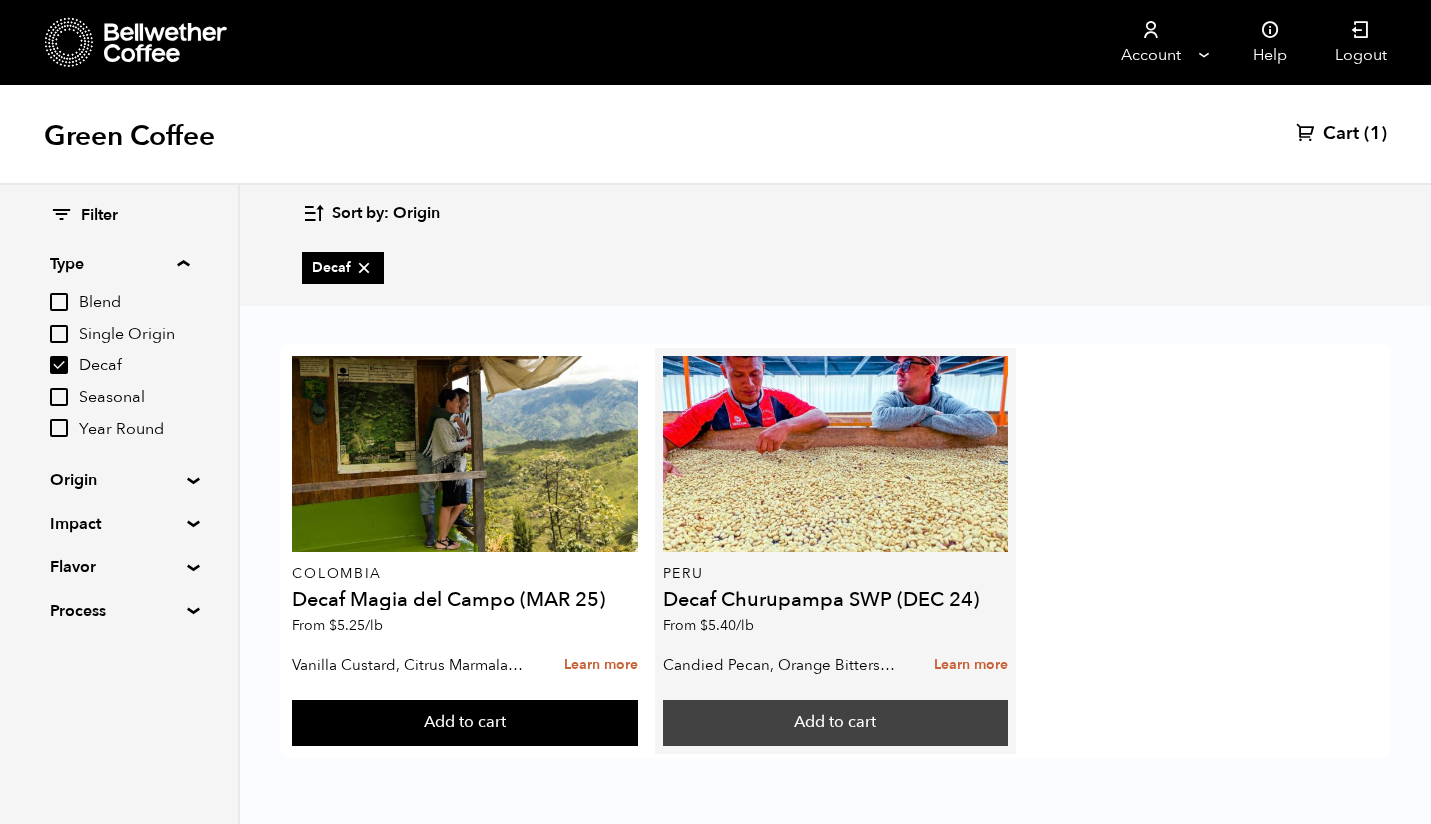 click on "Add to cart" at bounding box center (464, 723) 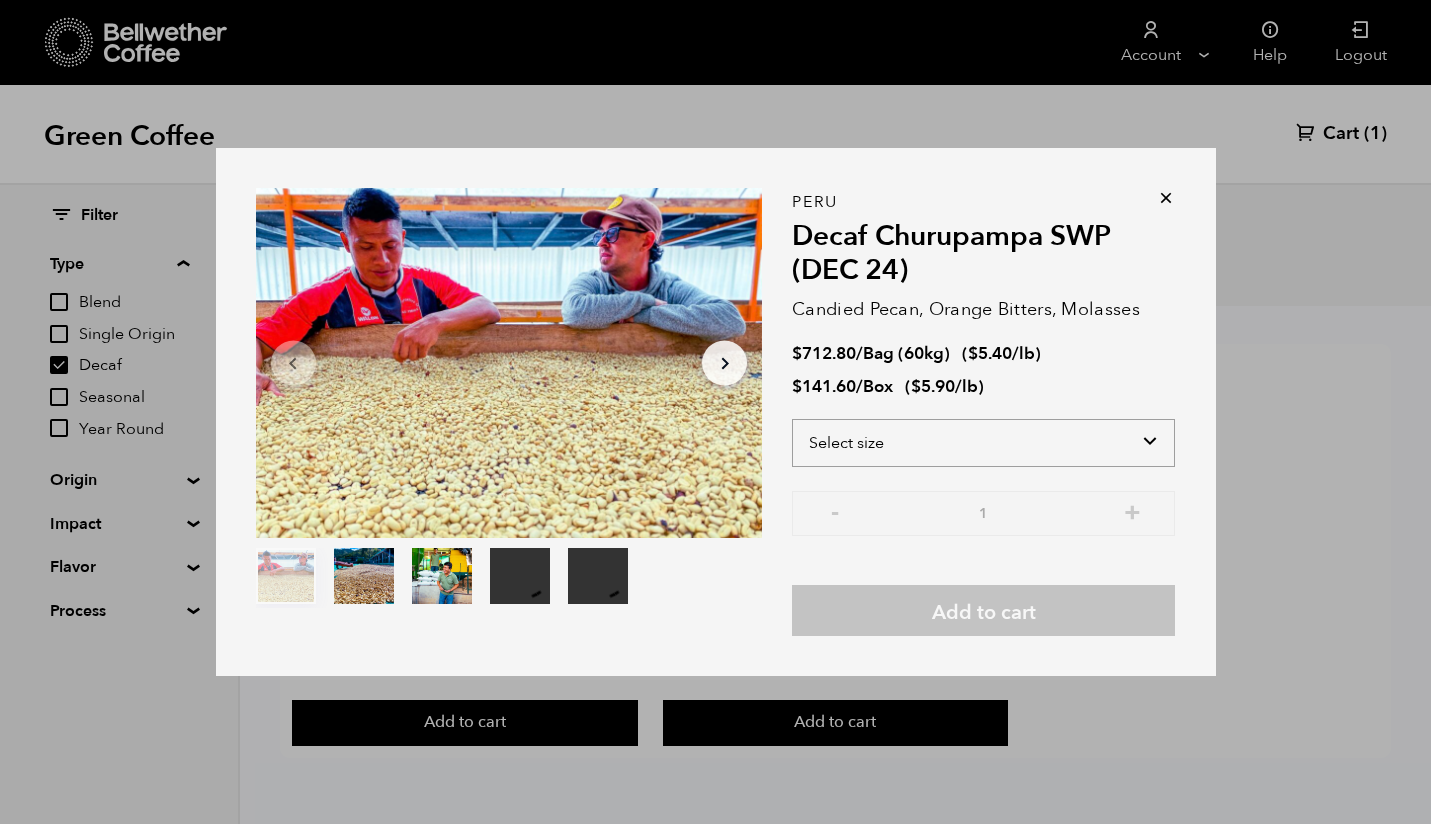 click on "Select size   Bag (60kg) (132 lbs) Box (24 lbs)" at bounding box center [983, 443] 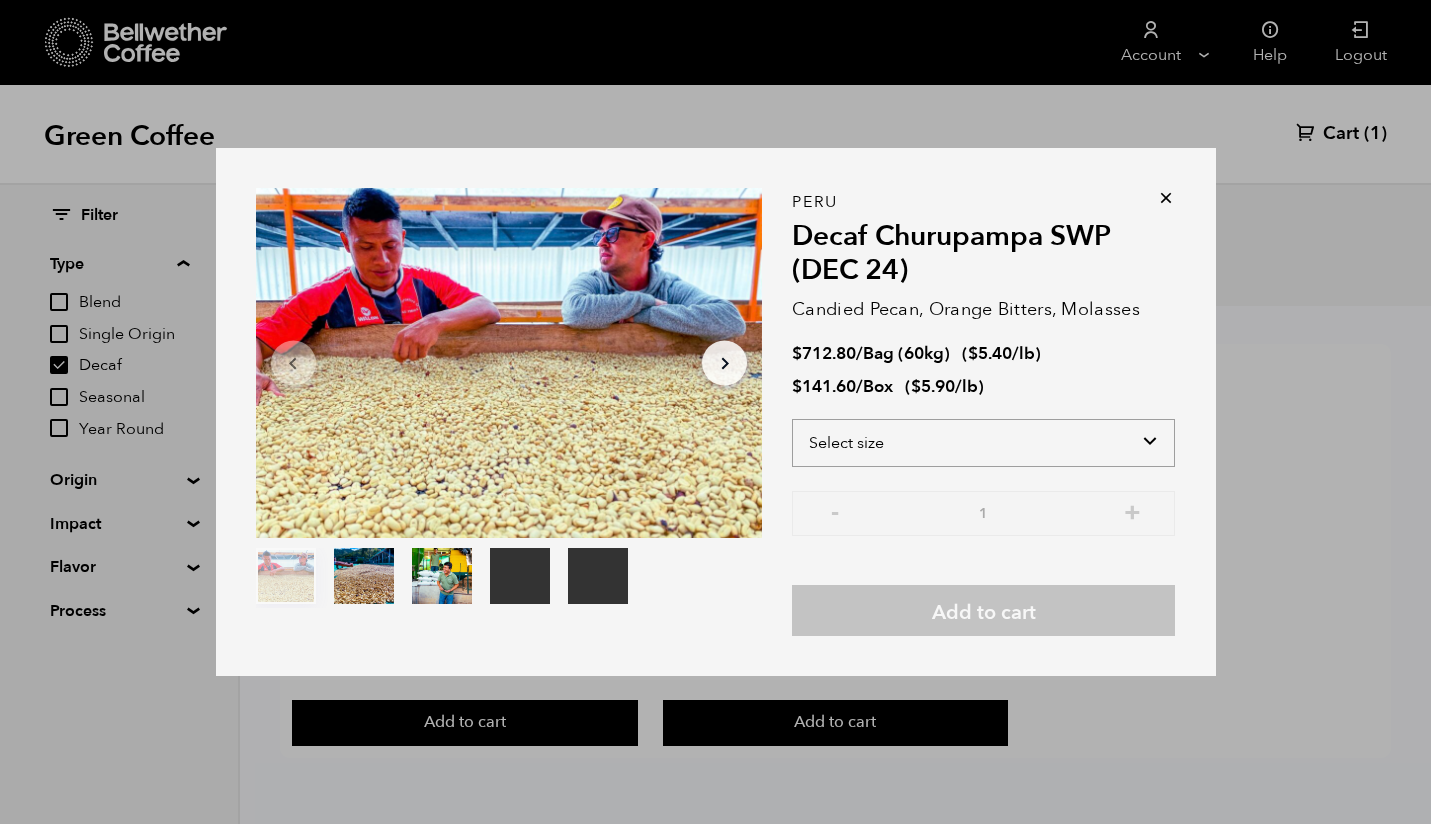 select on "box" 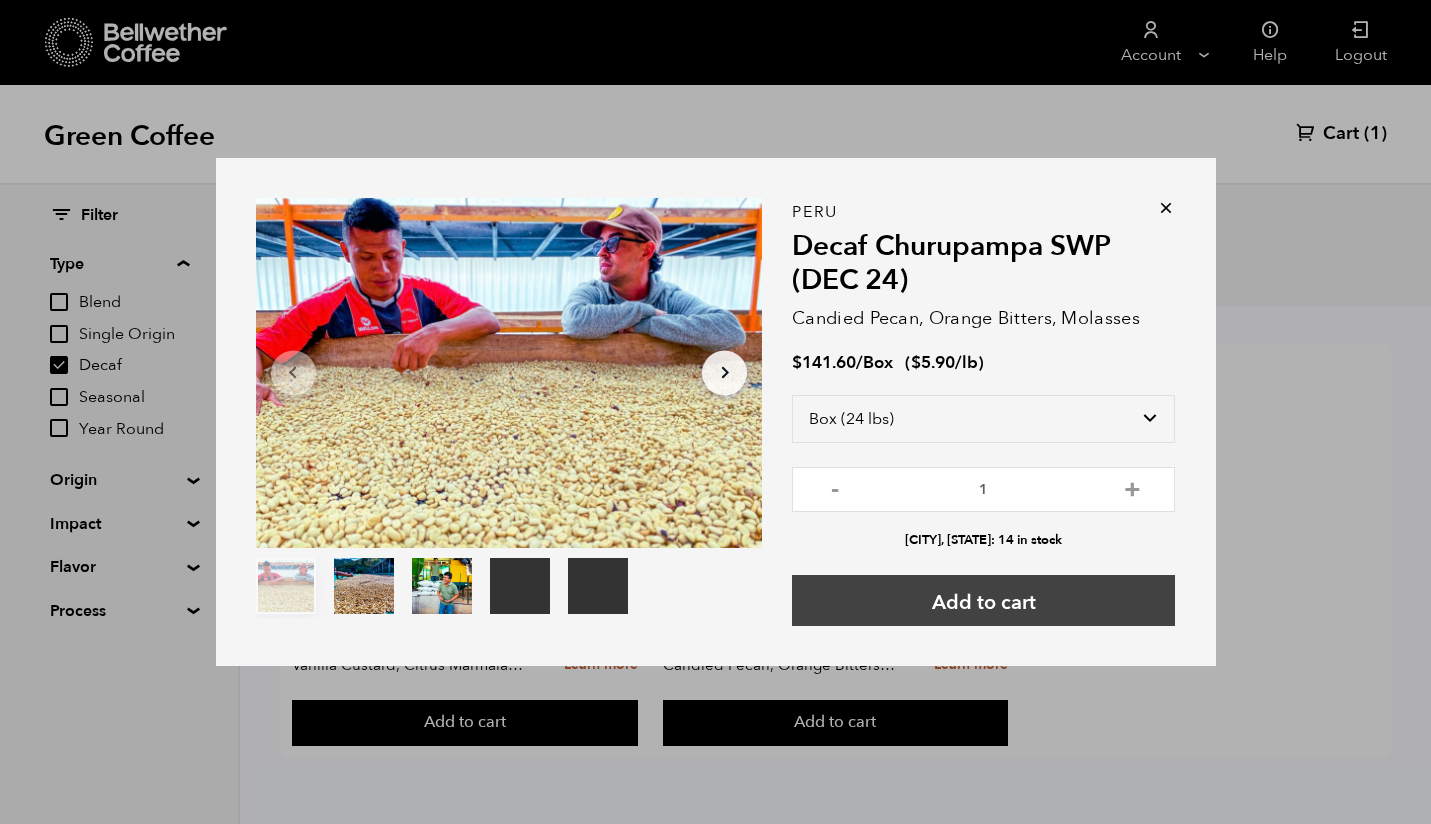 click on "Add to cart" at bounding box center [983, 600] 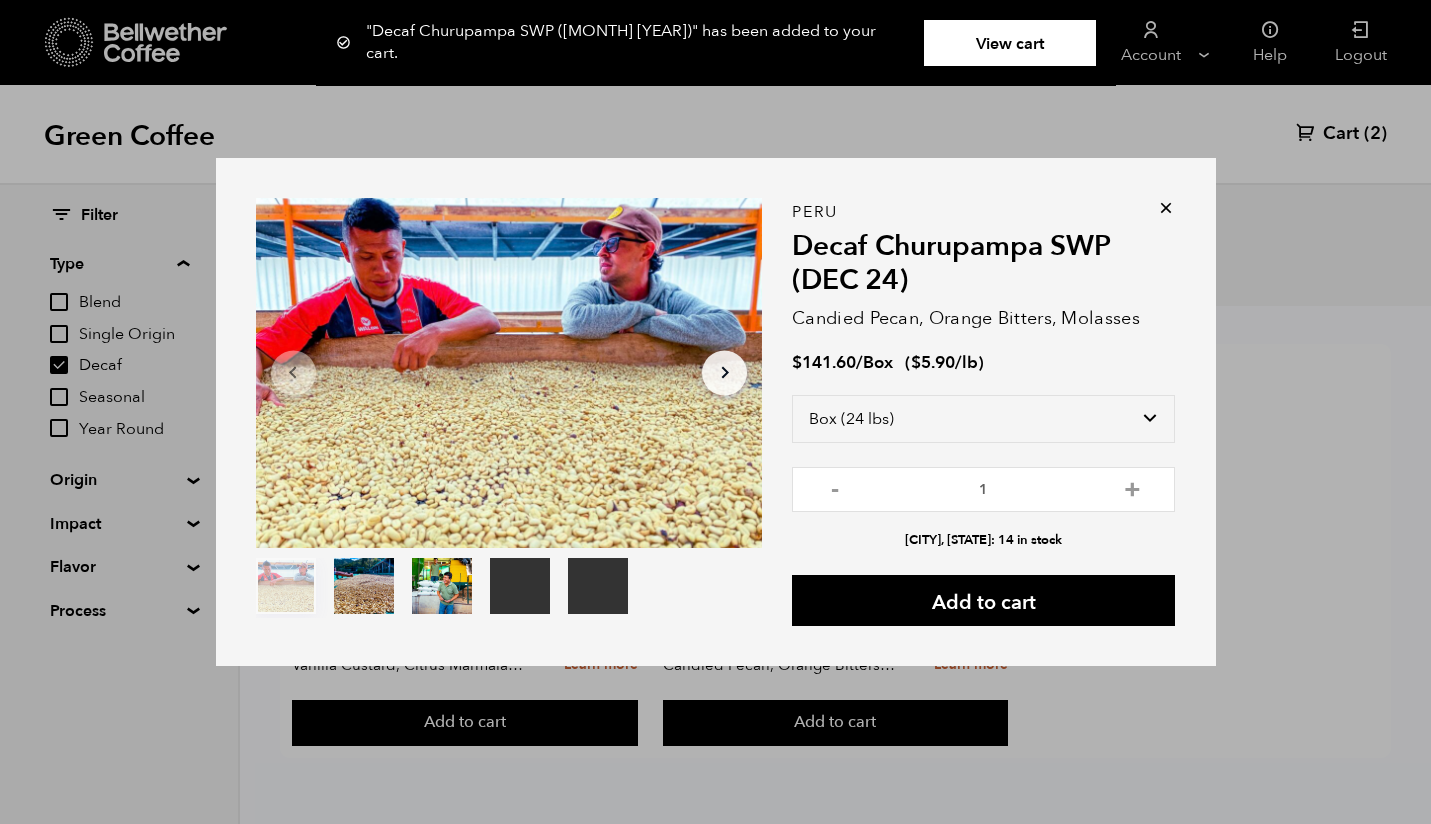 click at bounding box center [1166, 208] 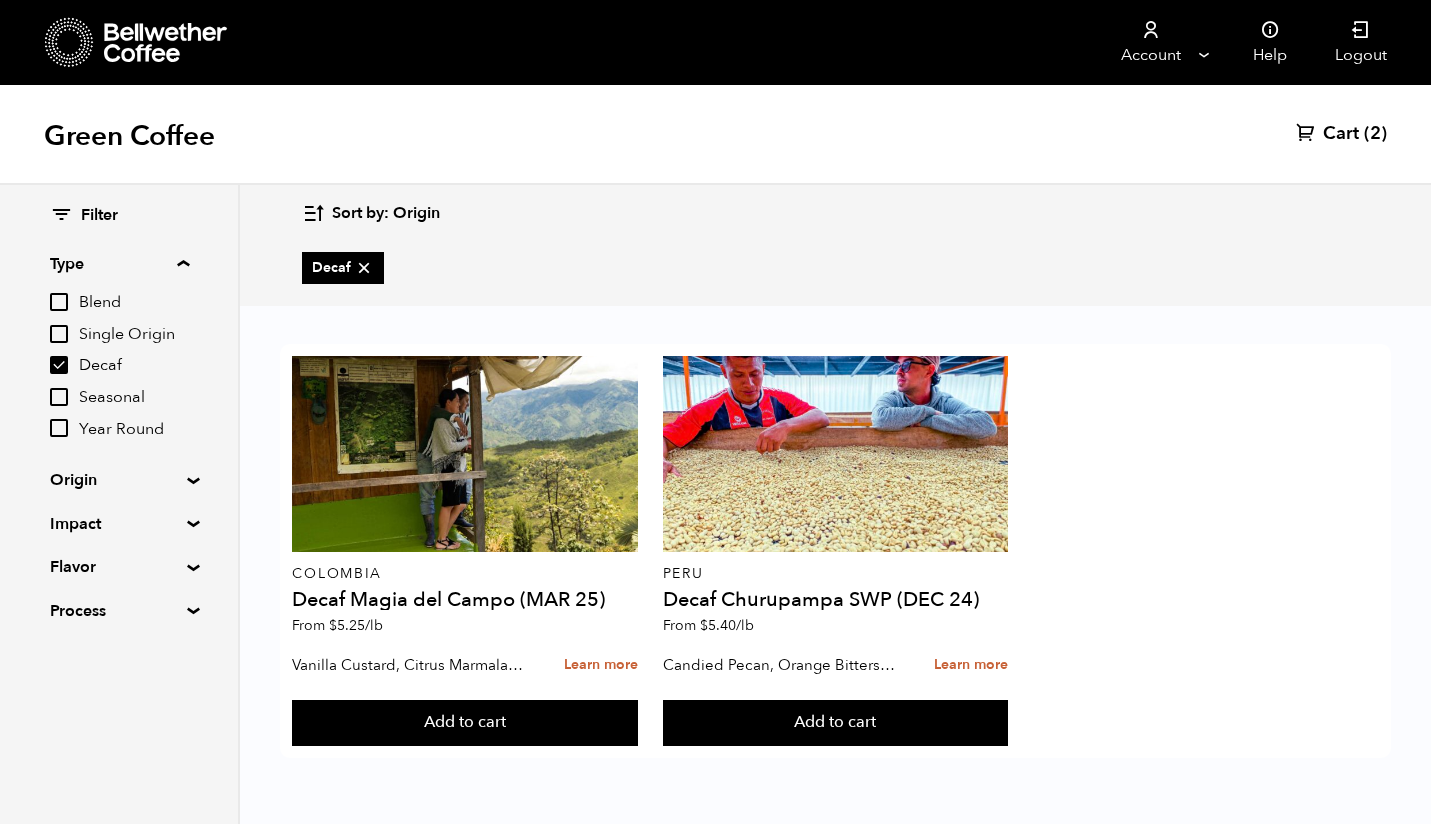 click on "Decaf" at bounding box center (59, 365) 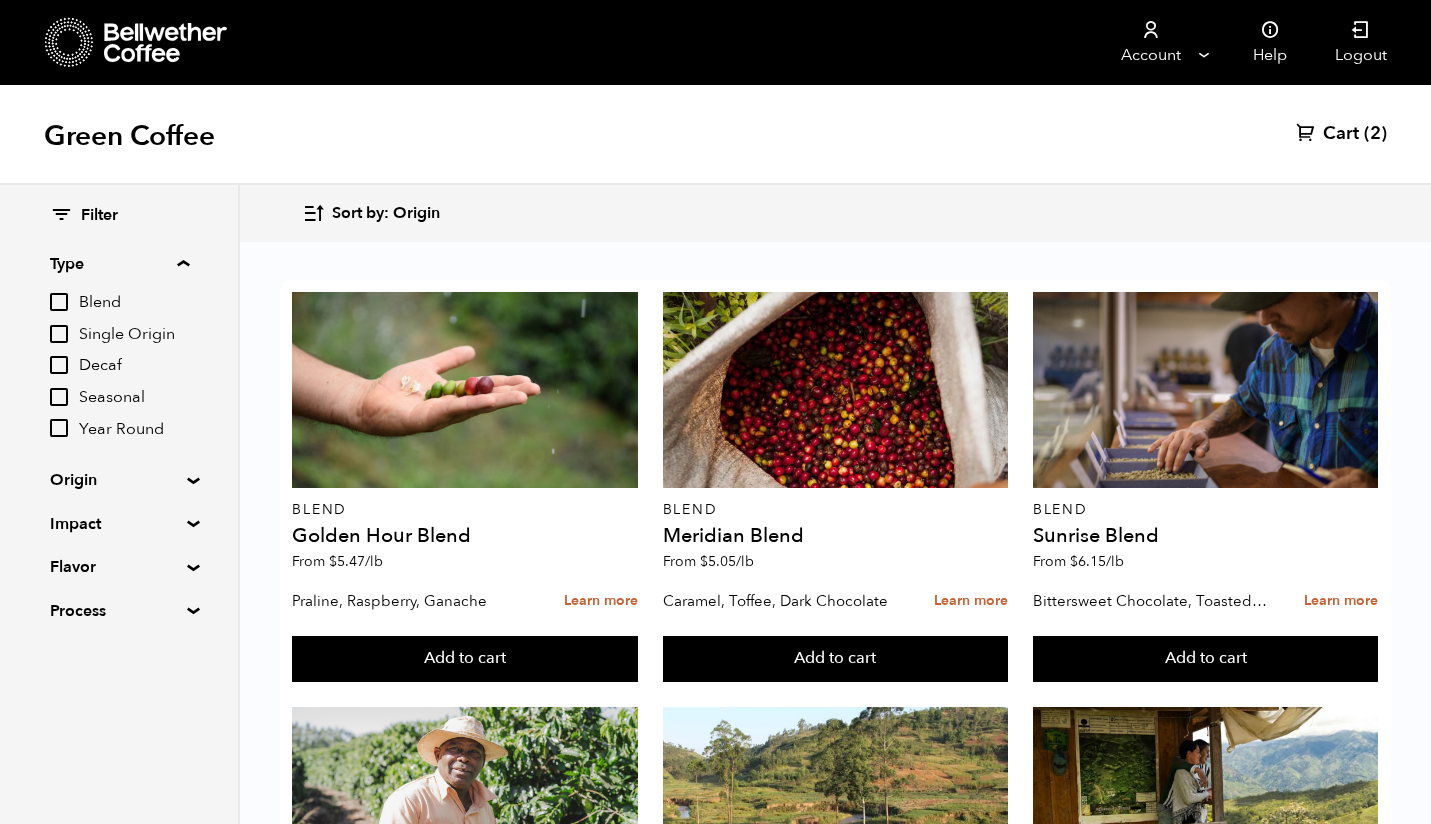 click on "Year Round" at bounding box center [59, 428] 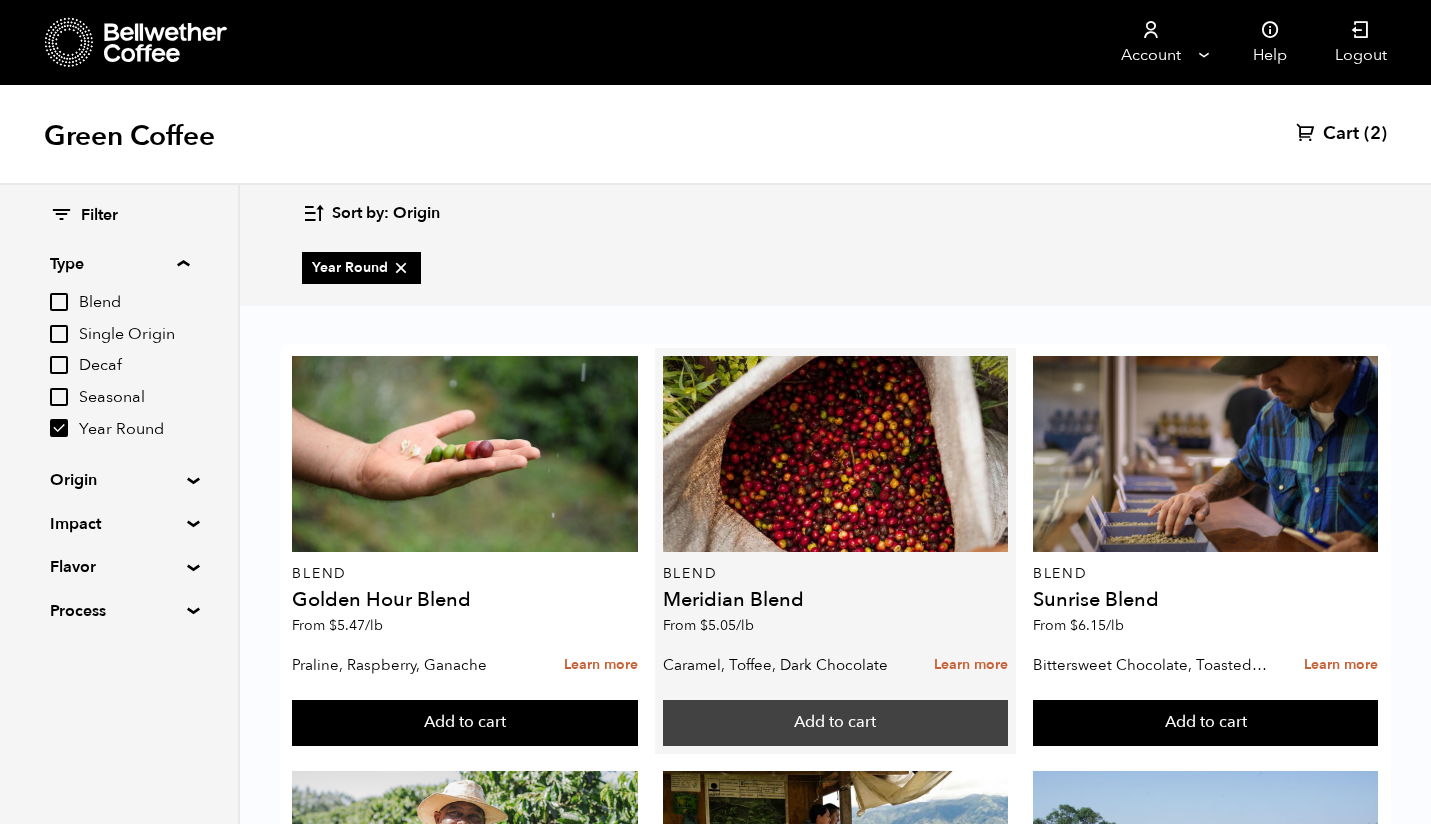 click on "Add to cart" at bounding box center (464, 723) 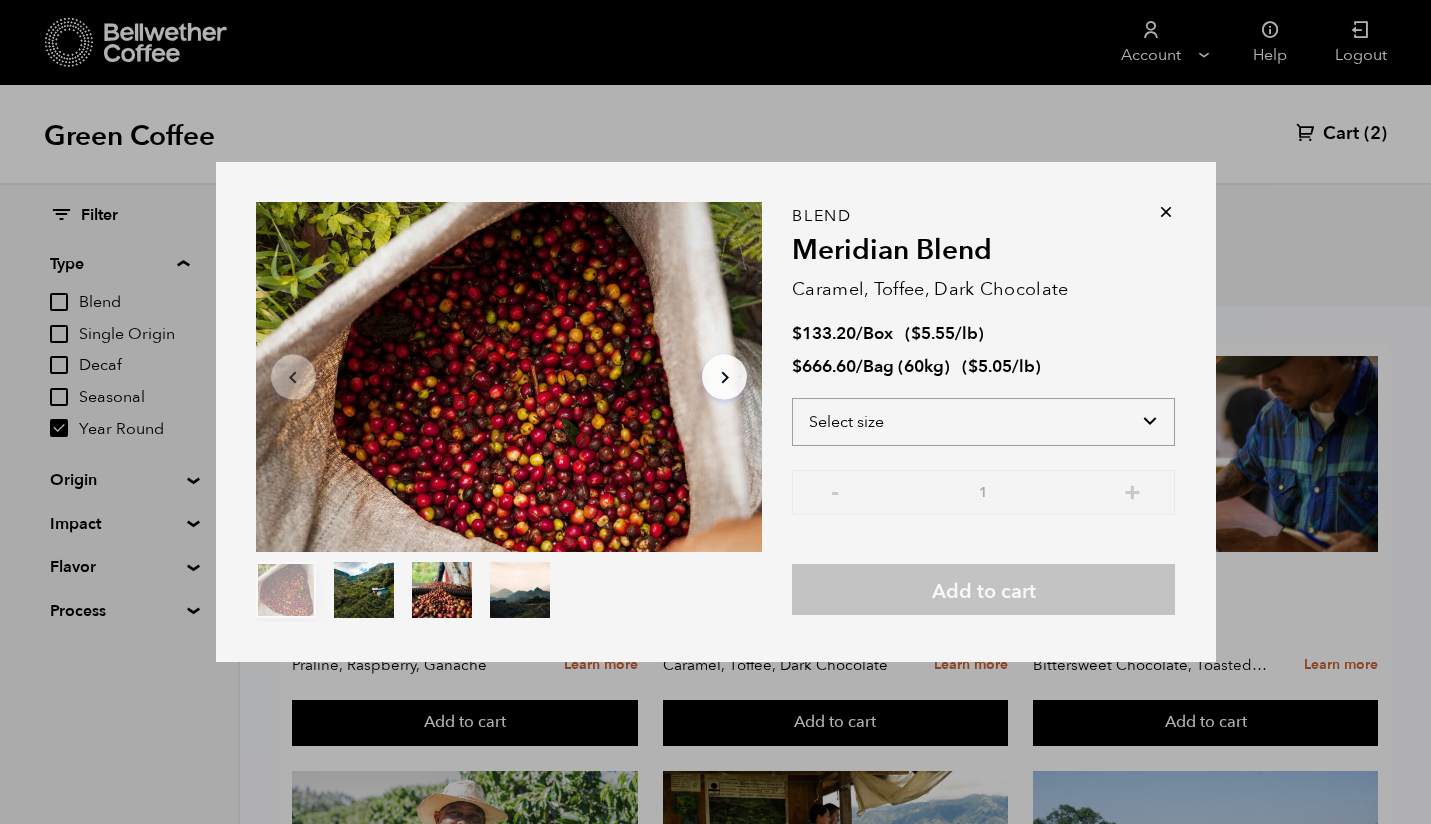 click on "Select size   Bag (60kg) (132 lbs) Box (24 lbs)" at bounding box center [983, 422] 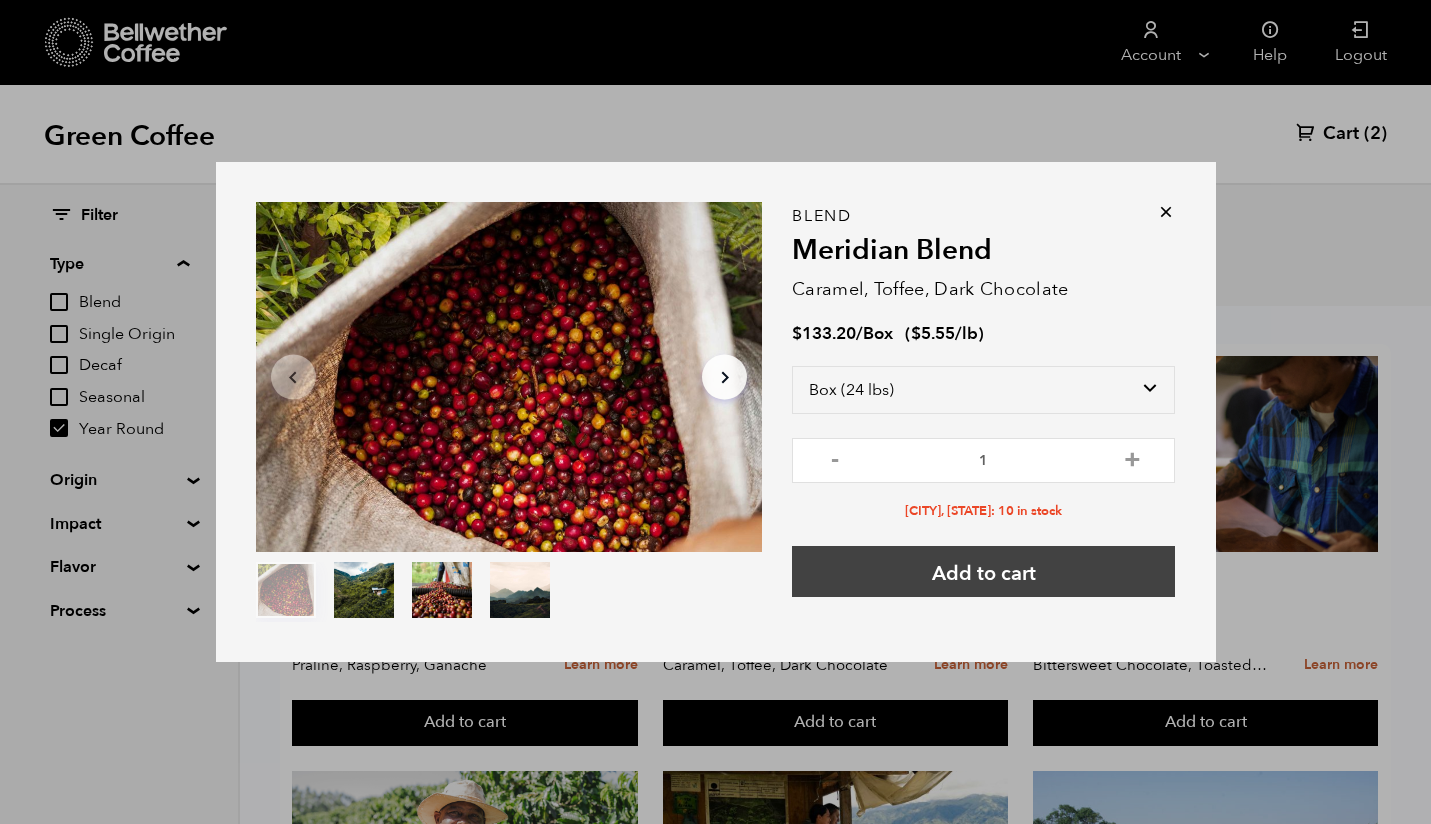 click on "Add to cart" at bounding box center (983, 571) 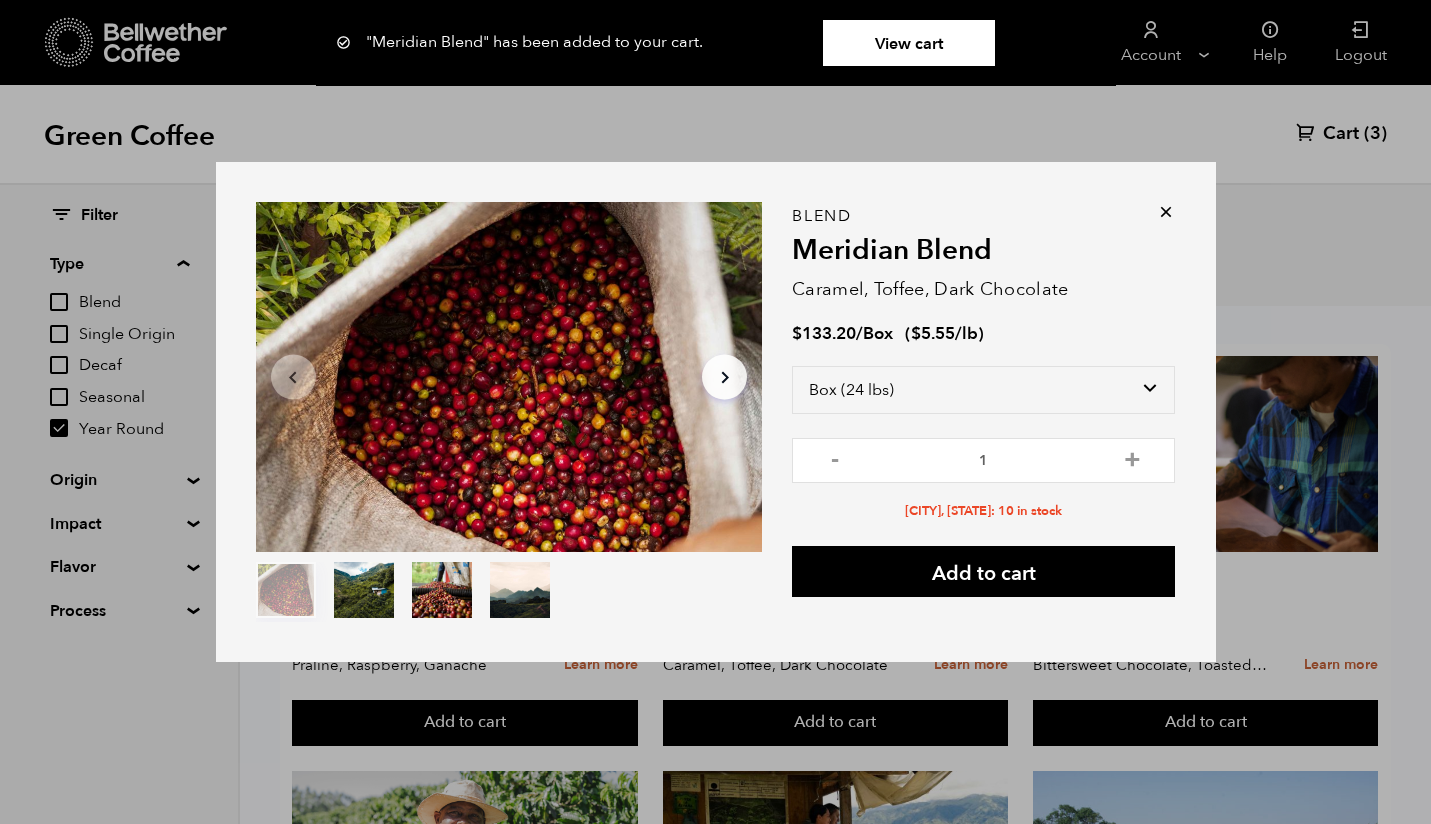 click at bounding box center (1166, 212) 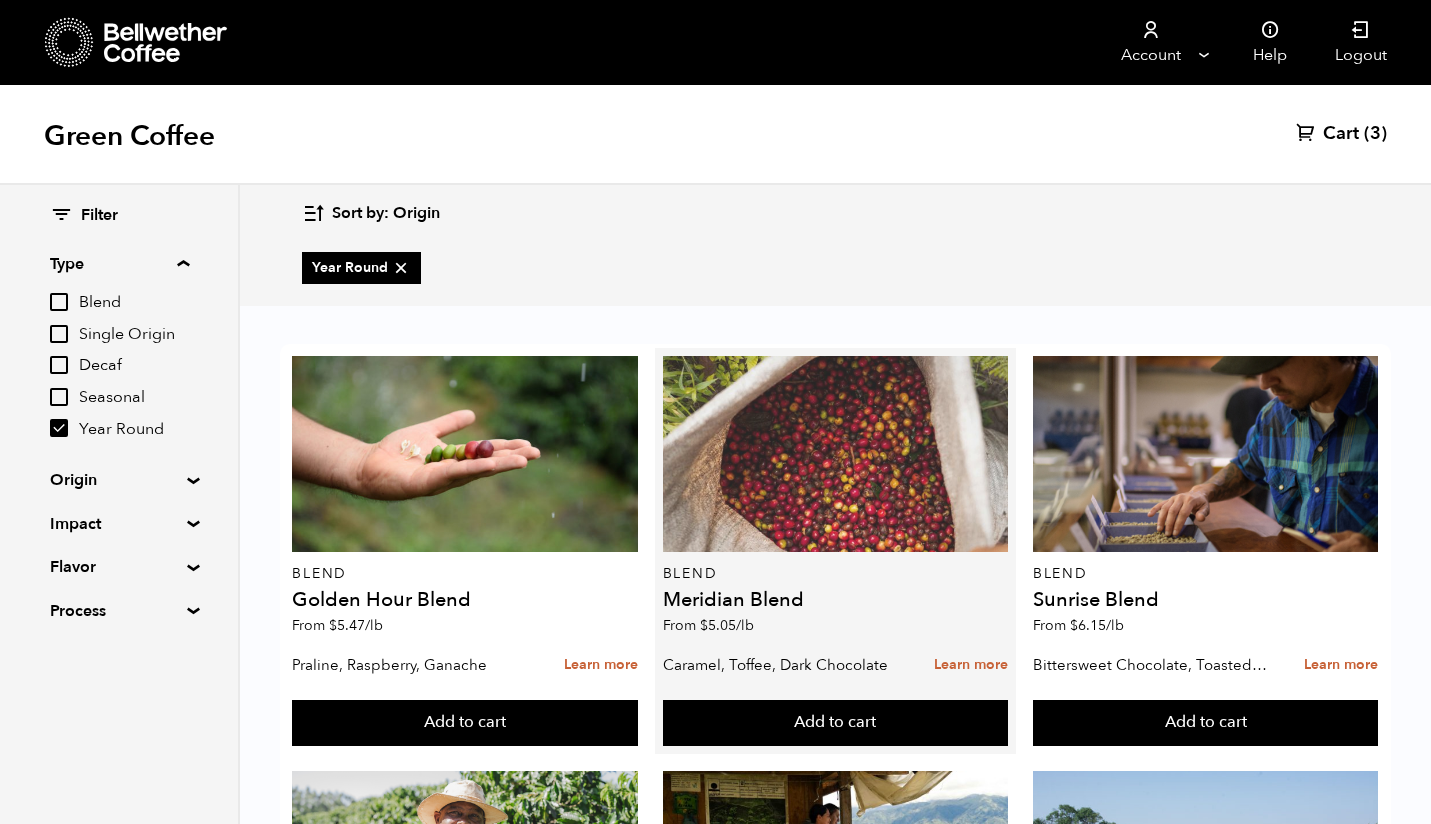scroll, scrollTop: 129, scrollLeft: 0, axis: vertical 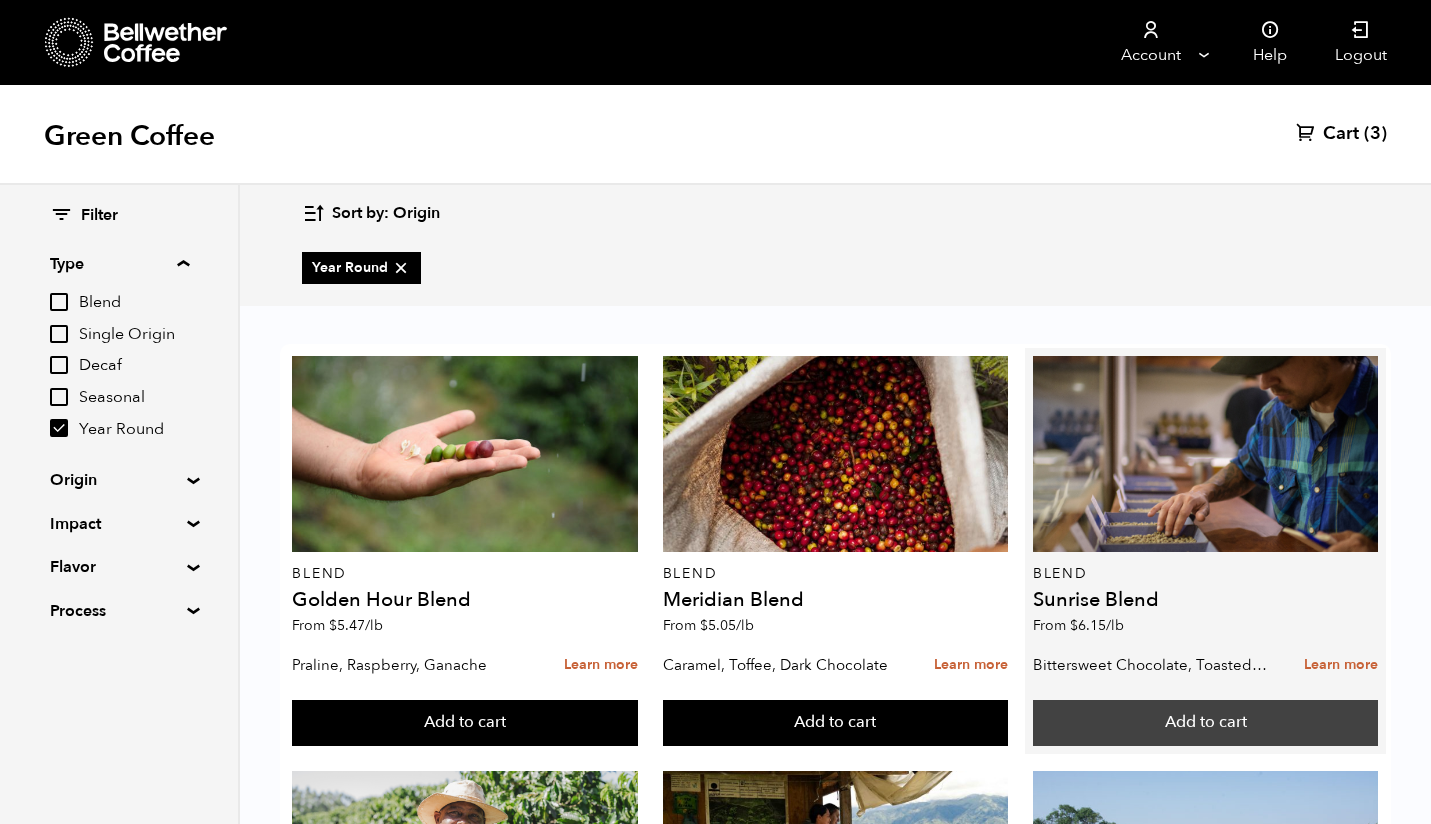 click on "Add to cart" at bounding box center [464, 723] 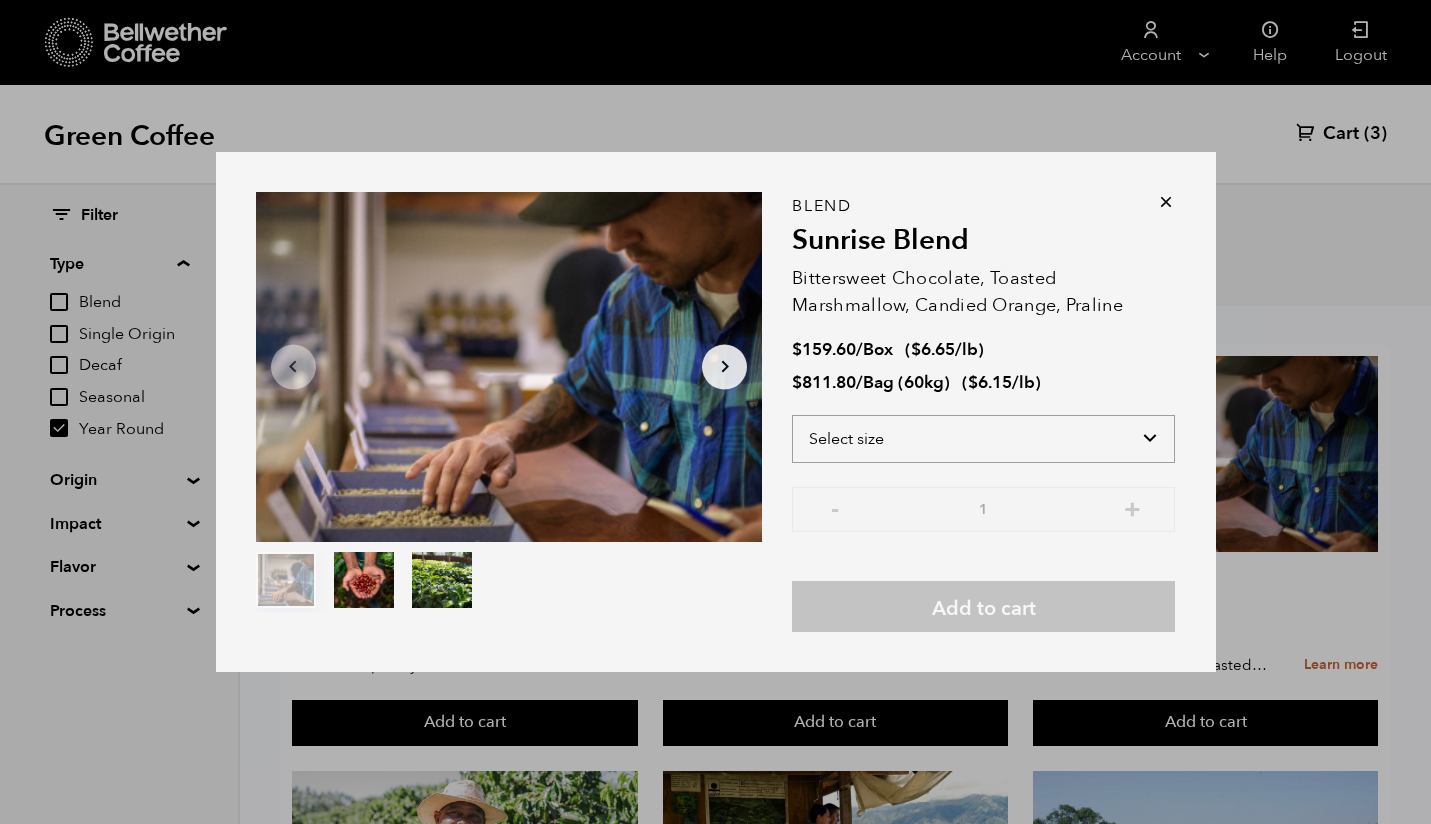 click on "Select size   Bag (60kg) (132 lbs) Box (24 lbs)" at bounding box center [983, 439] 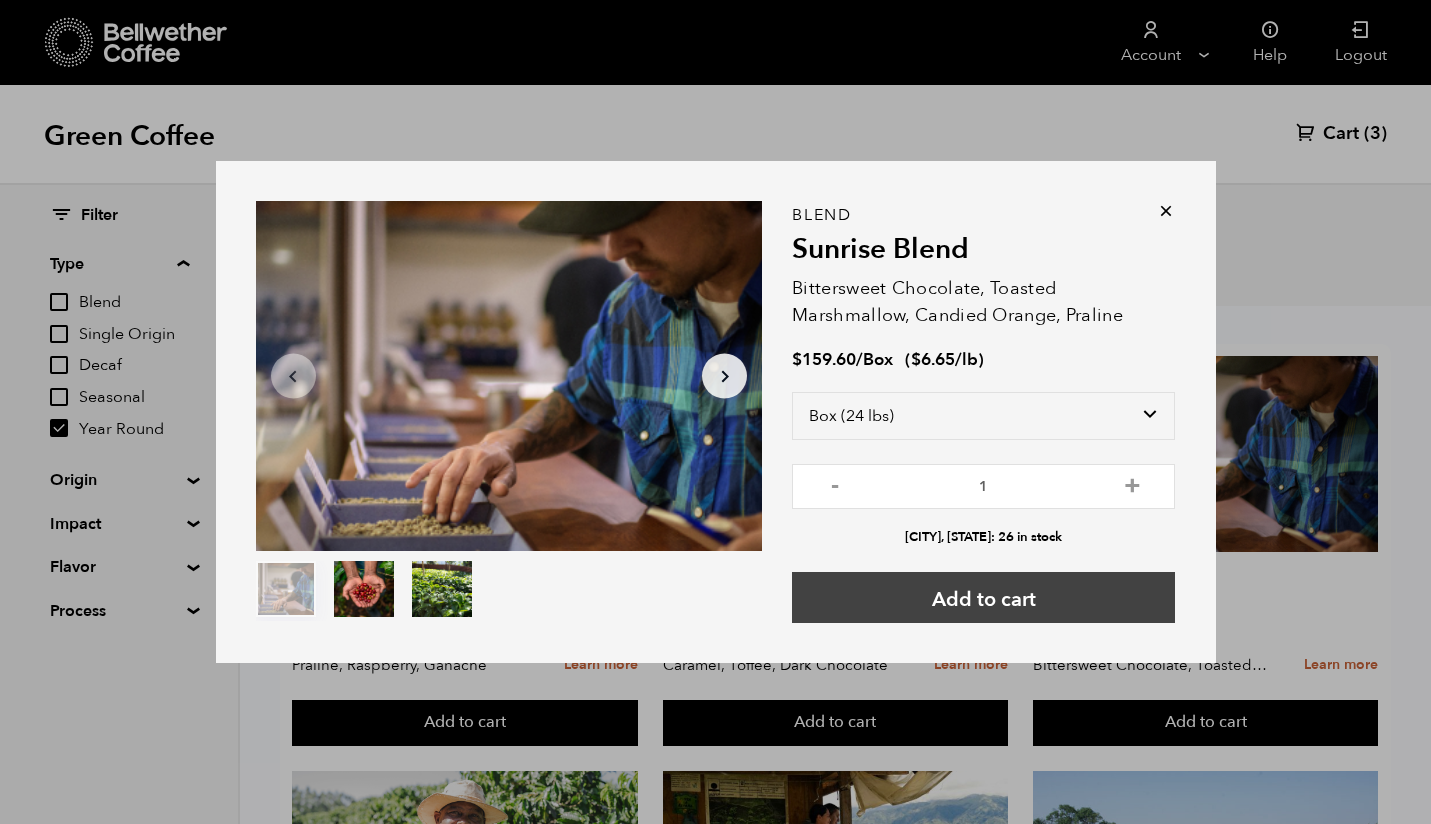 click on "Add to cart" at bounding box center (983, 597) 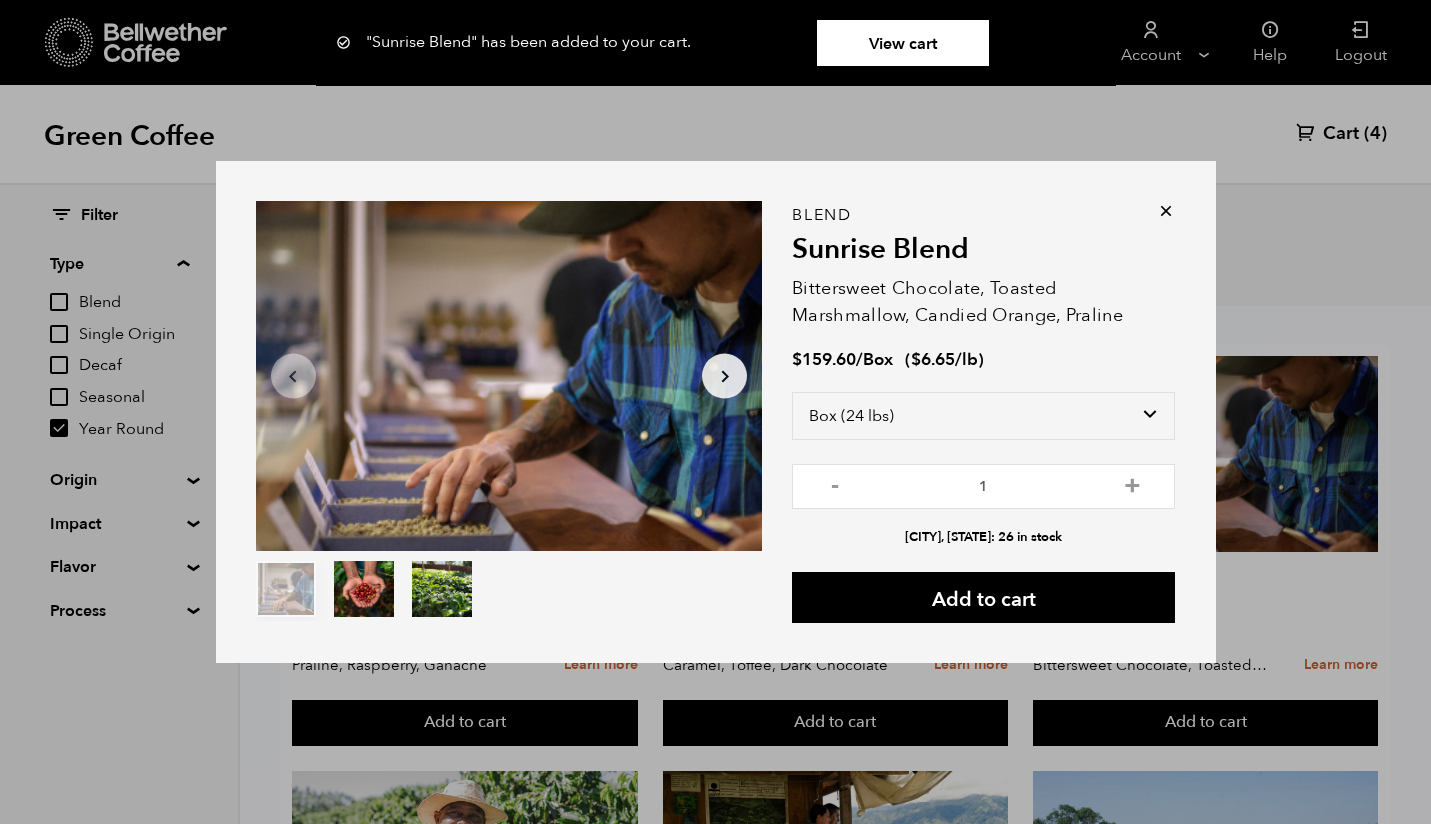 click at bounding box center [1166, 211] 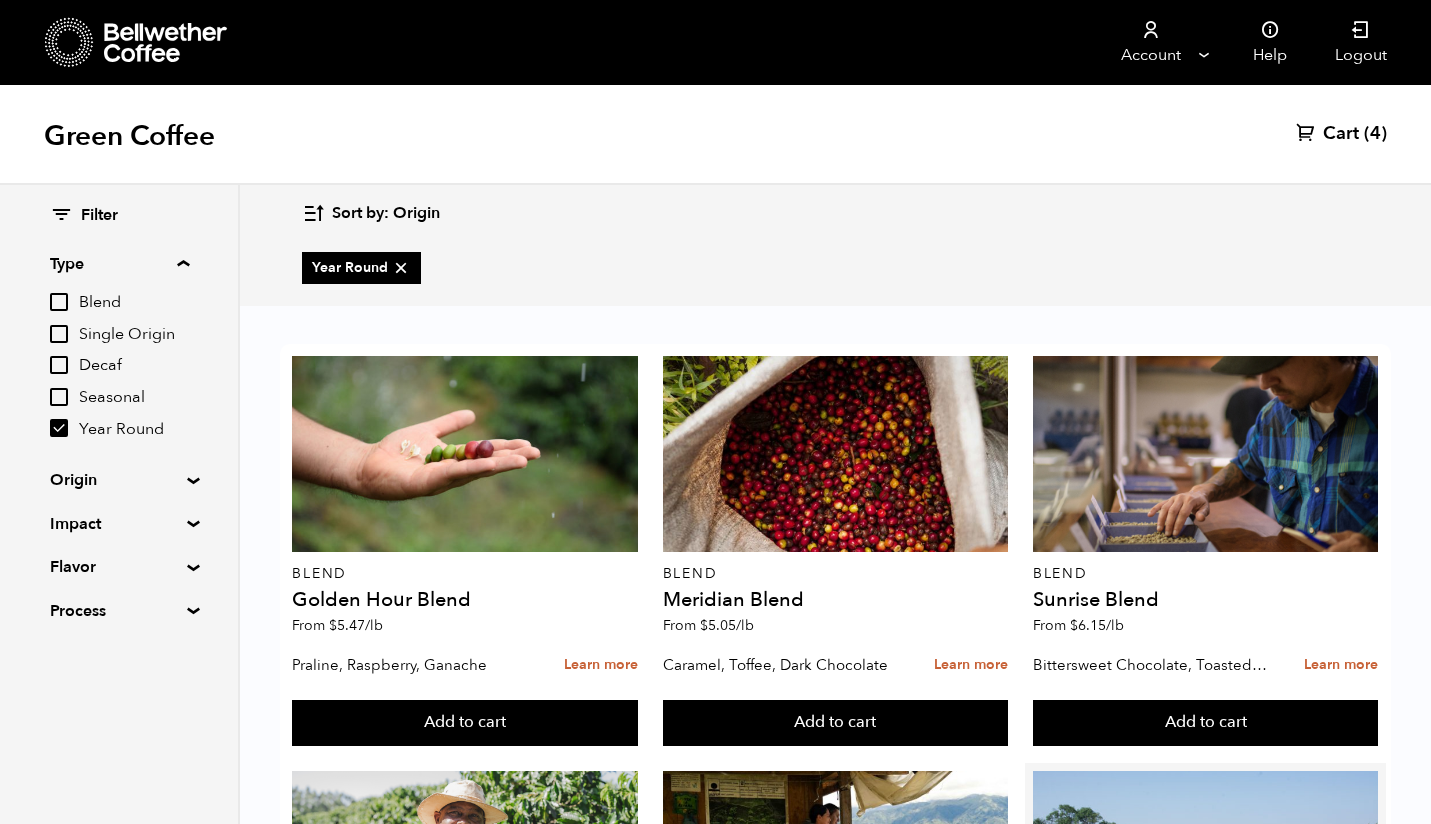 scroll, scrollTop: 485, scrollLeft: 0, axis: vertical 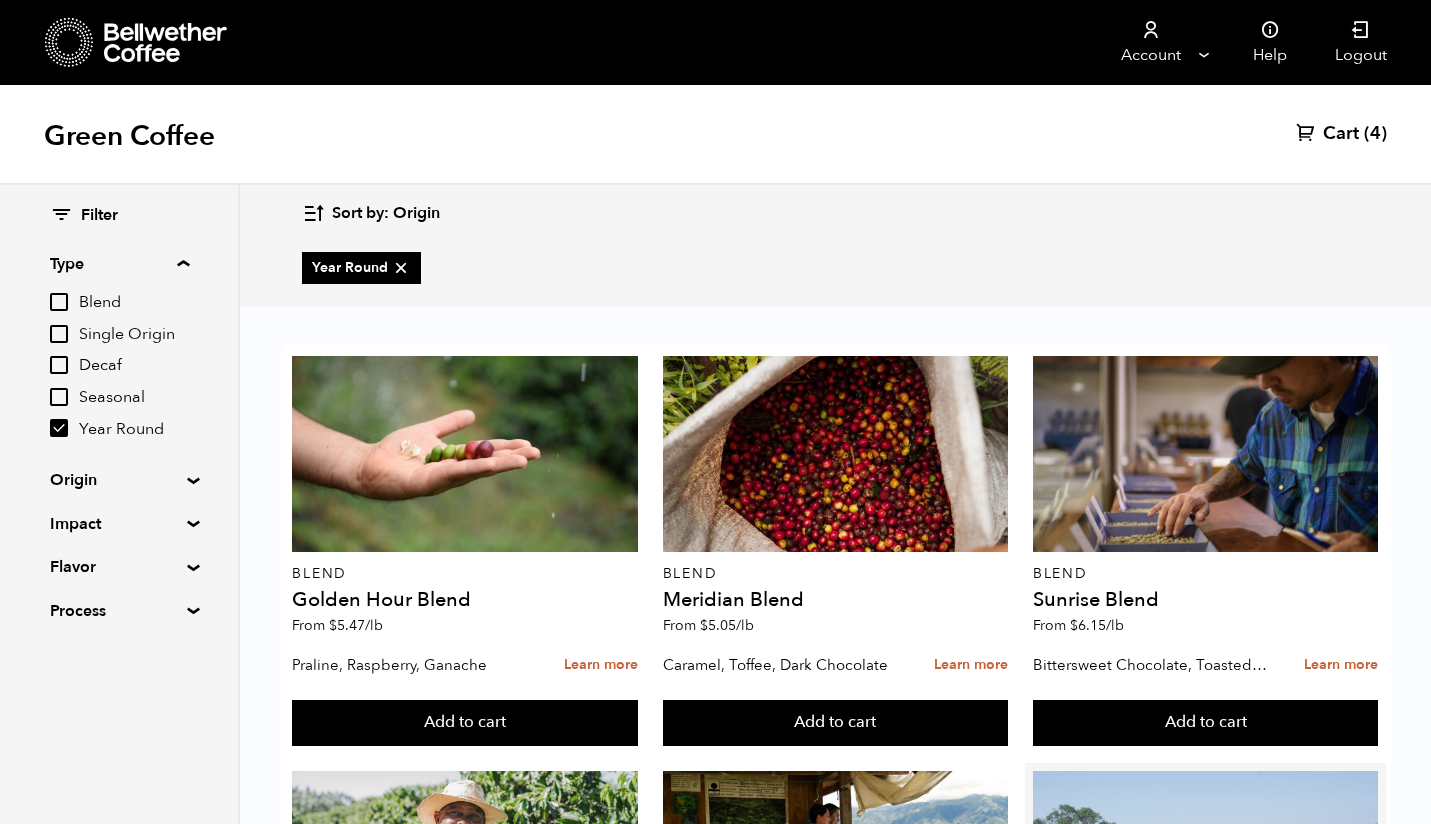 click at bounding box center (1205, 869) 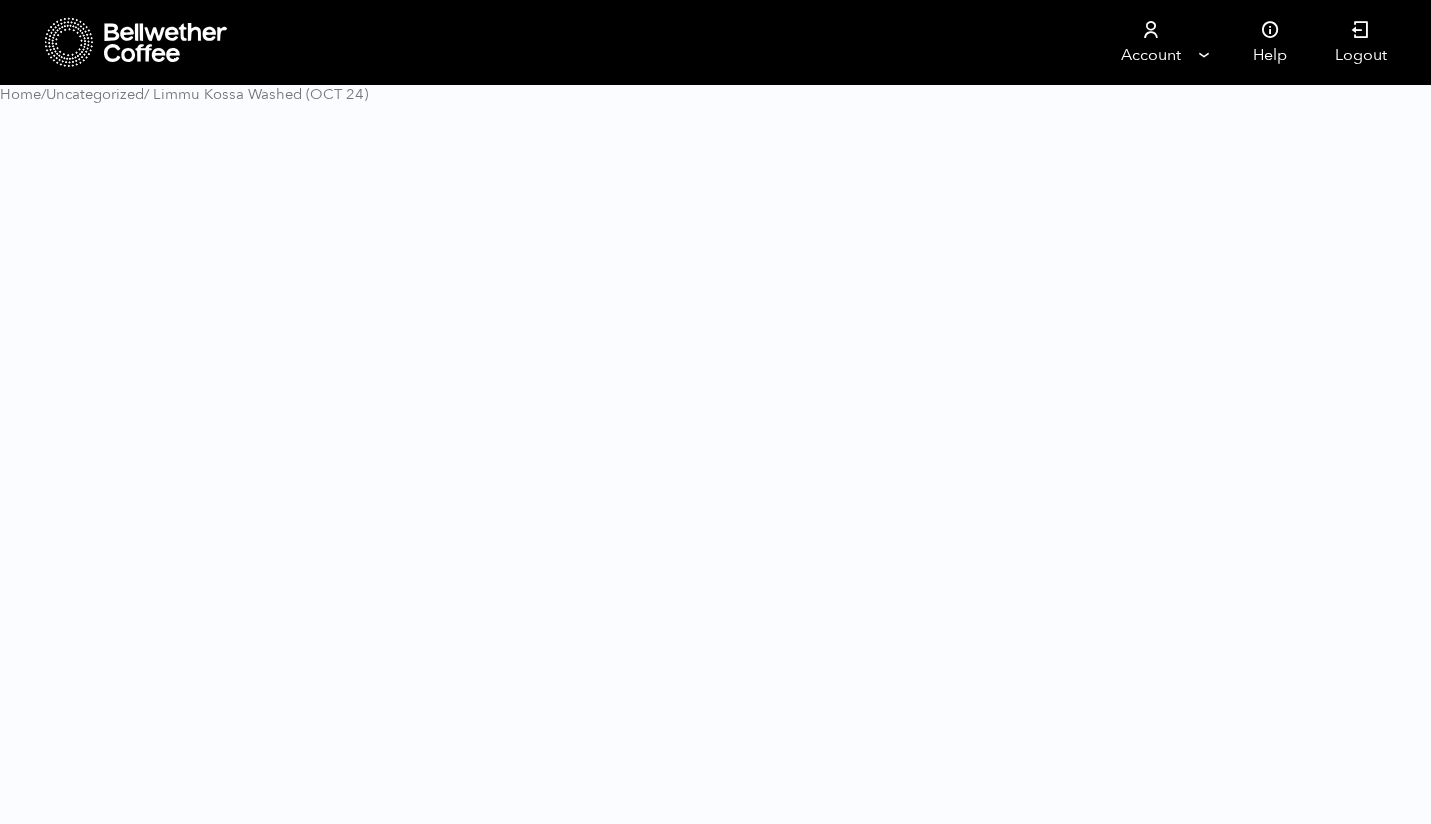scroll, scrollTop: 0, scrollLeft: 0, axis: both 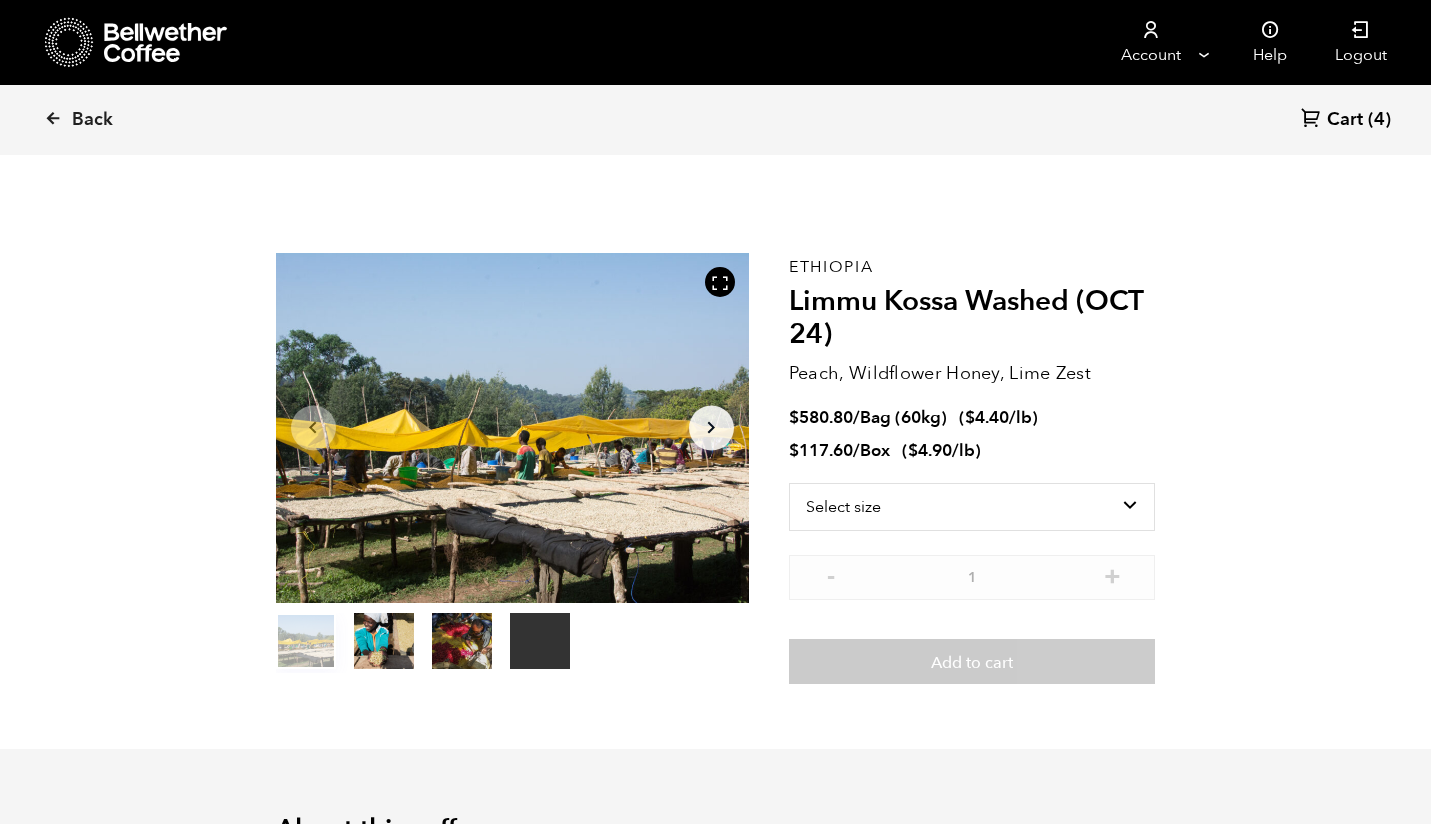 click at bounding box center (711, 428) 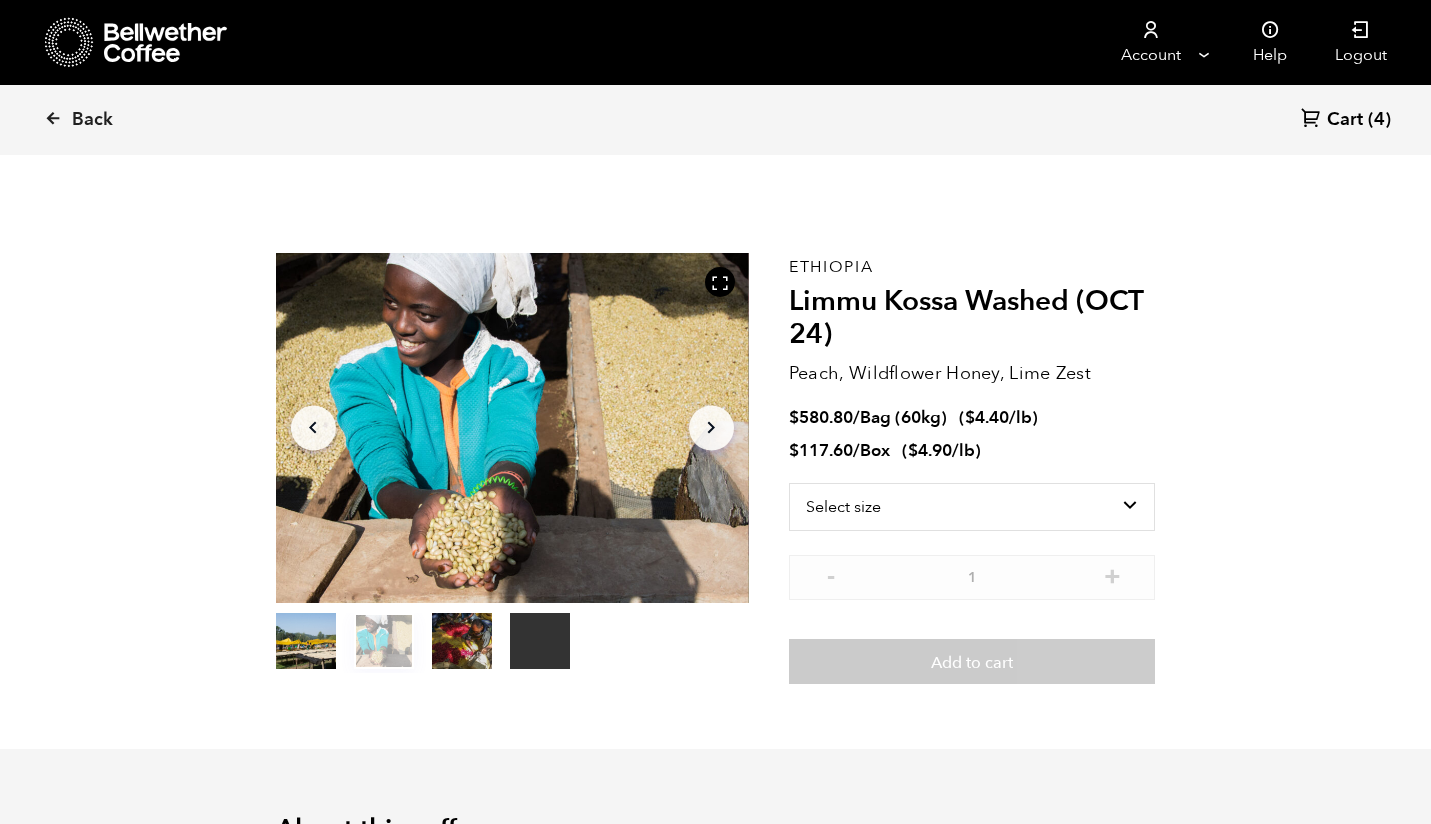 click at bounding box center (711, 428) 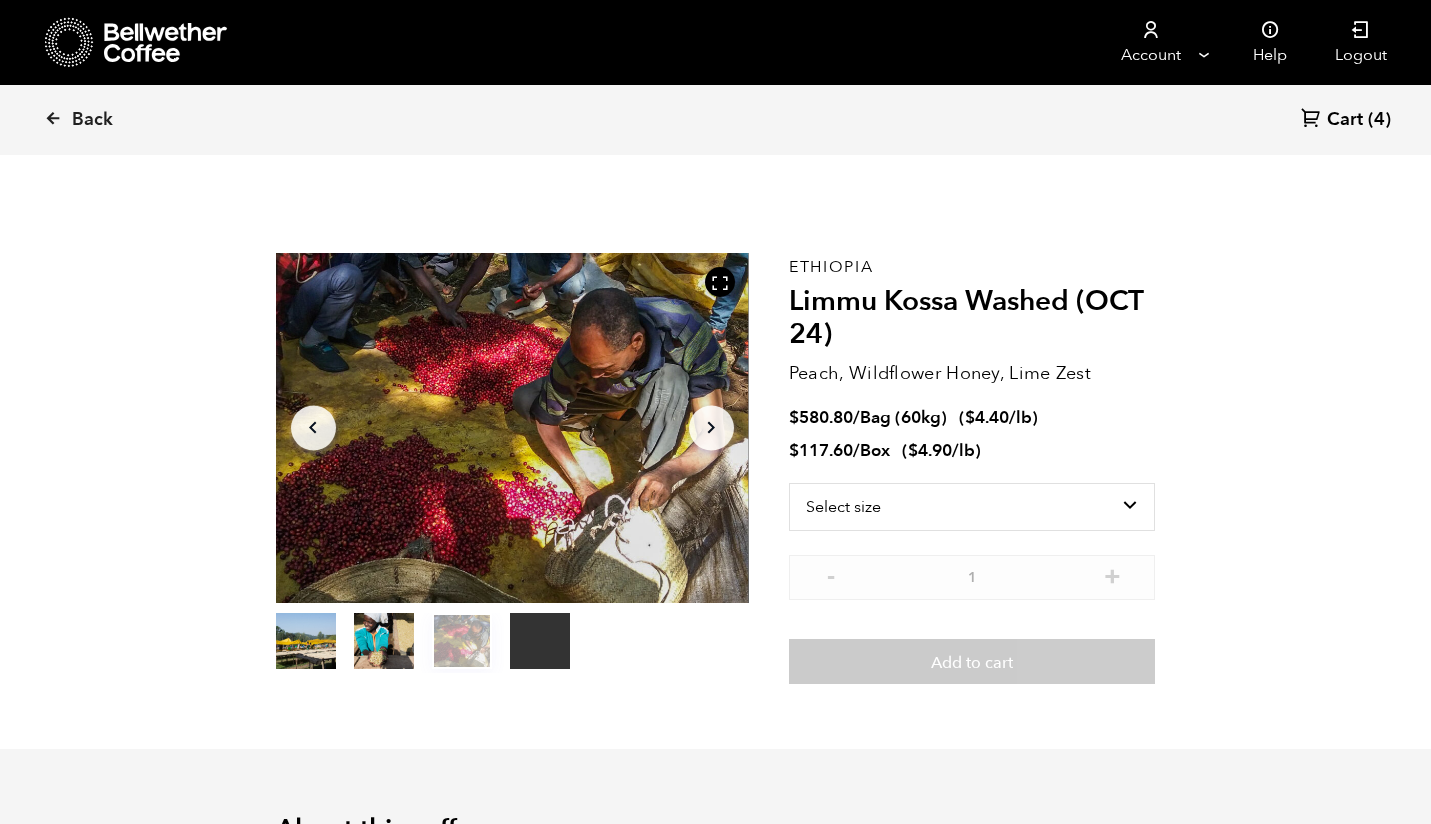 click at bounding box center [711, 428] 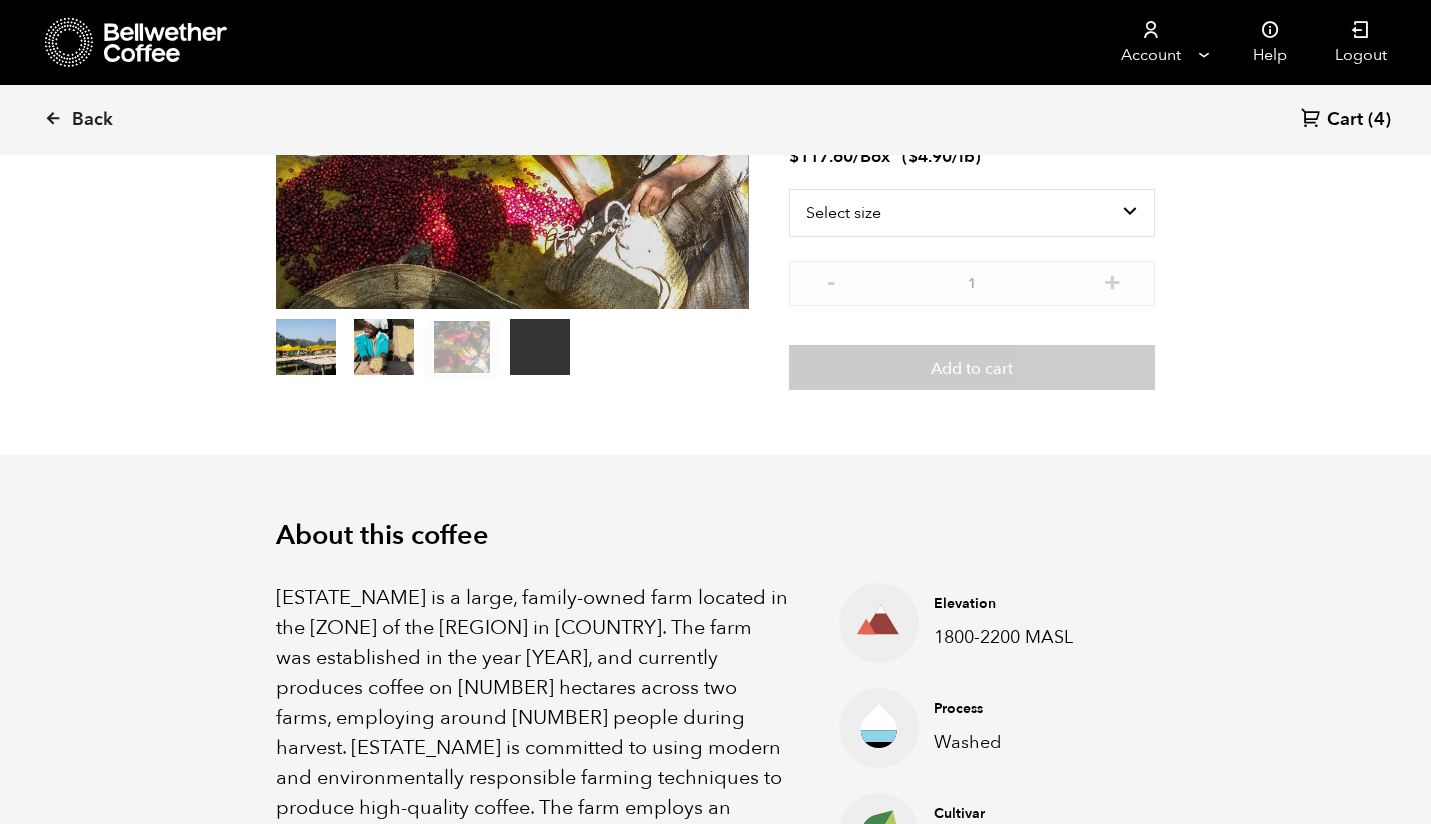 scroll, scrollTop: 0, scrollLeft: 0, axis: both 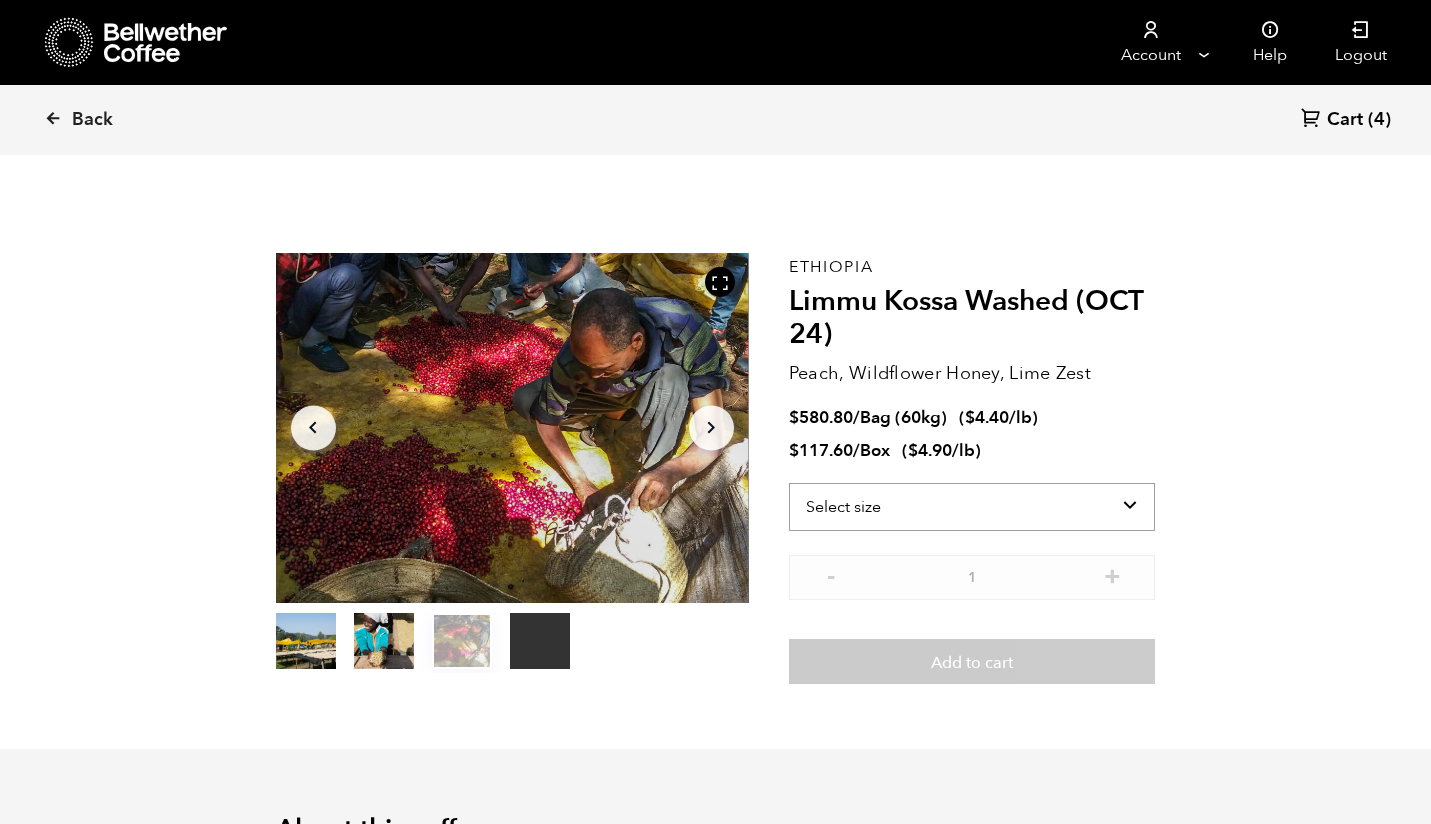 click on "Select size   Bag (60kg) (132 lbs) Box (24 lbs)" at bounding box center (972, 507) 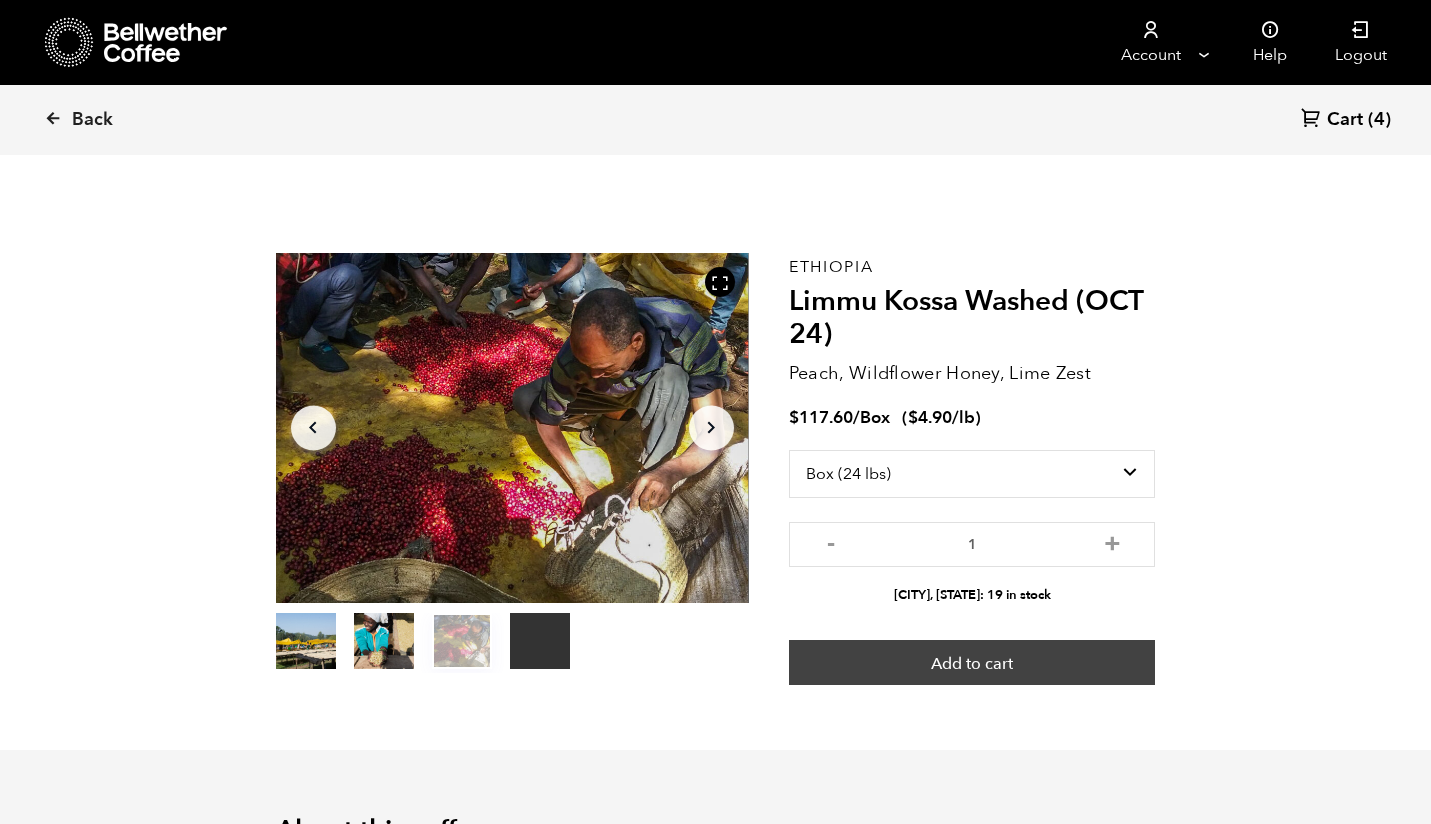 click on "Add to cart" at bounding box center [972, 663] 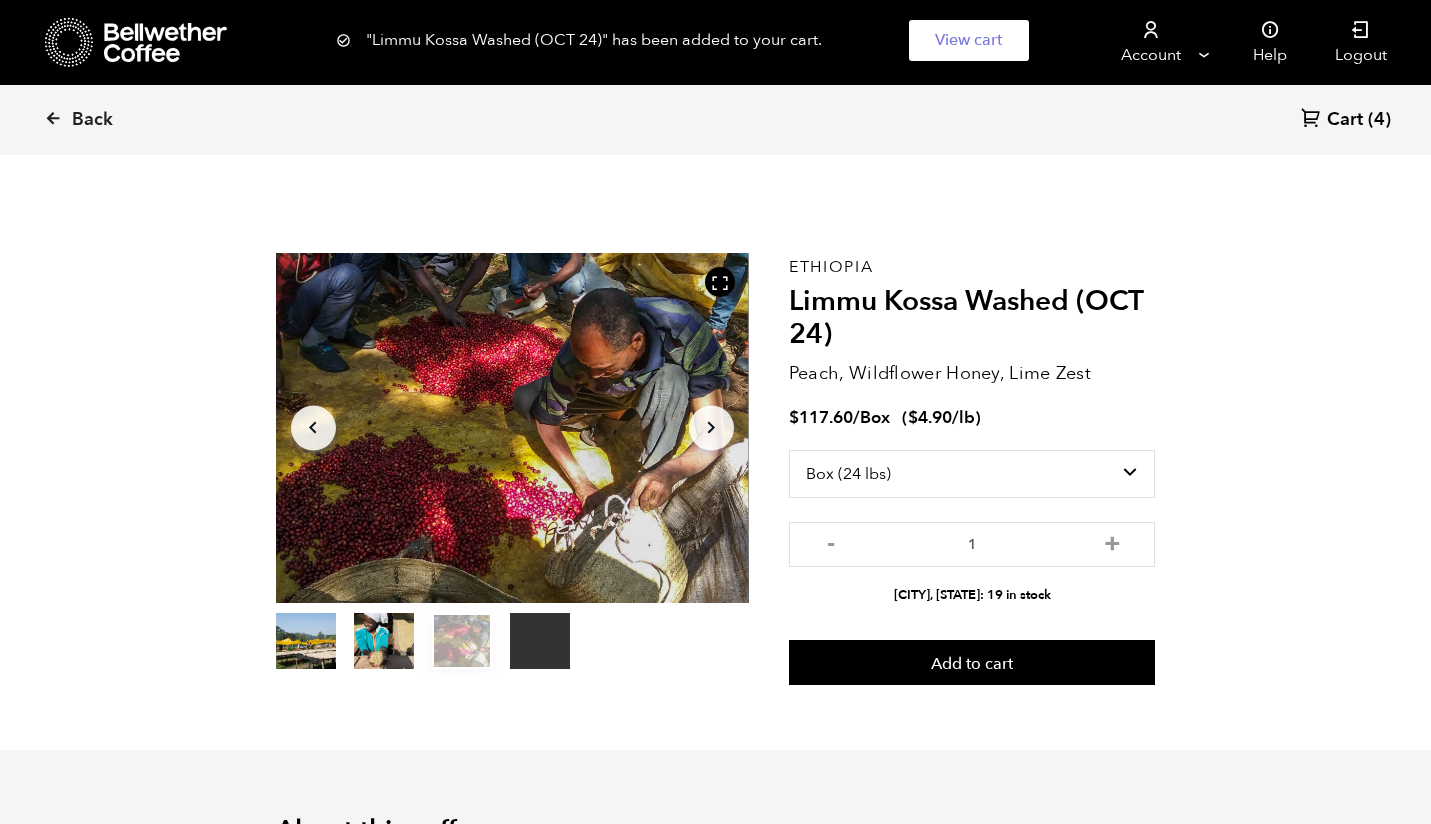 click on "Cart" at bounding box center (1345, 120) 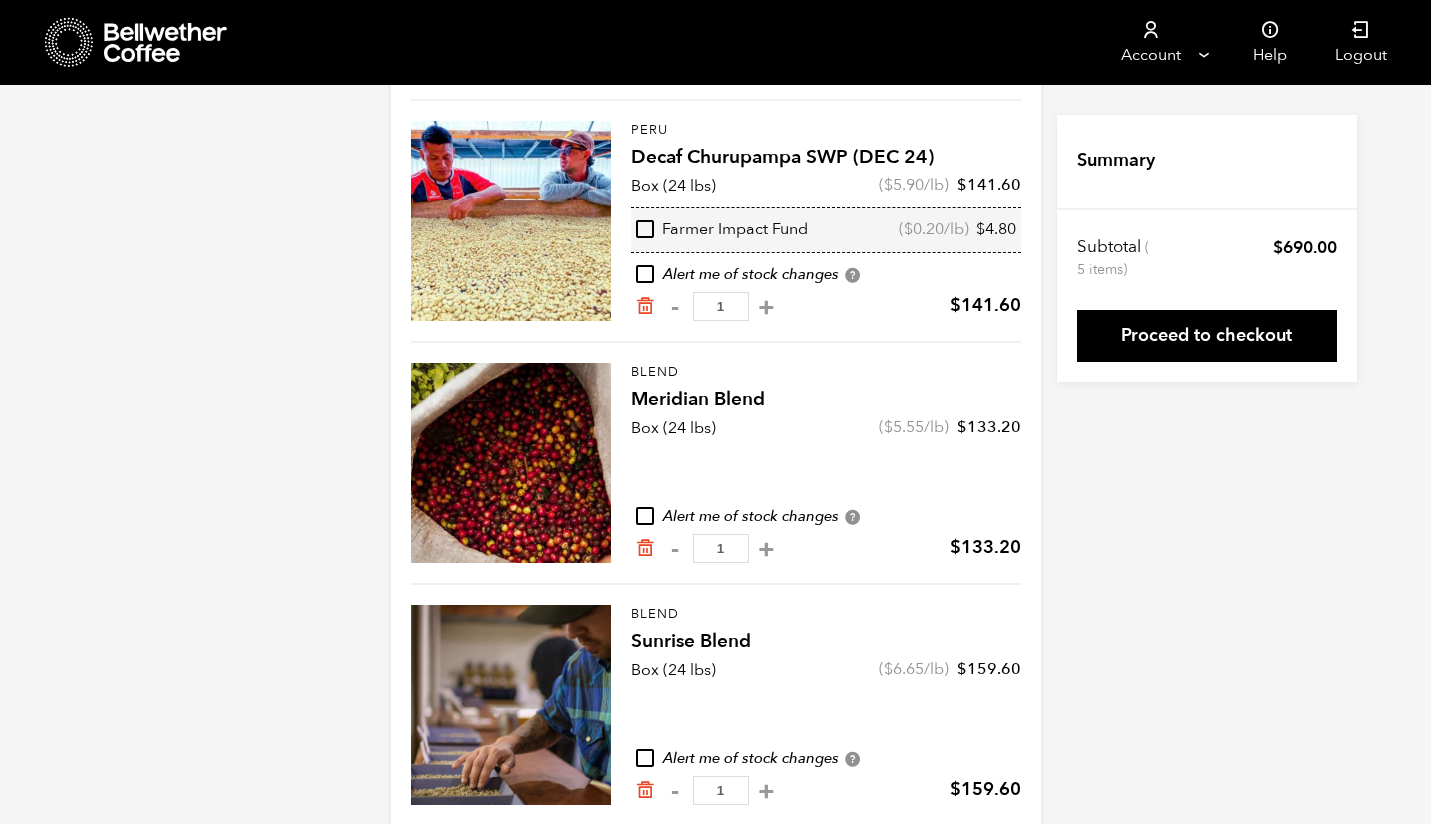 scroll, scrollTop: 0, scrollLeft: 0, axis: both 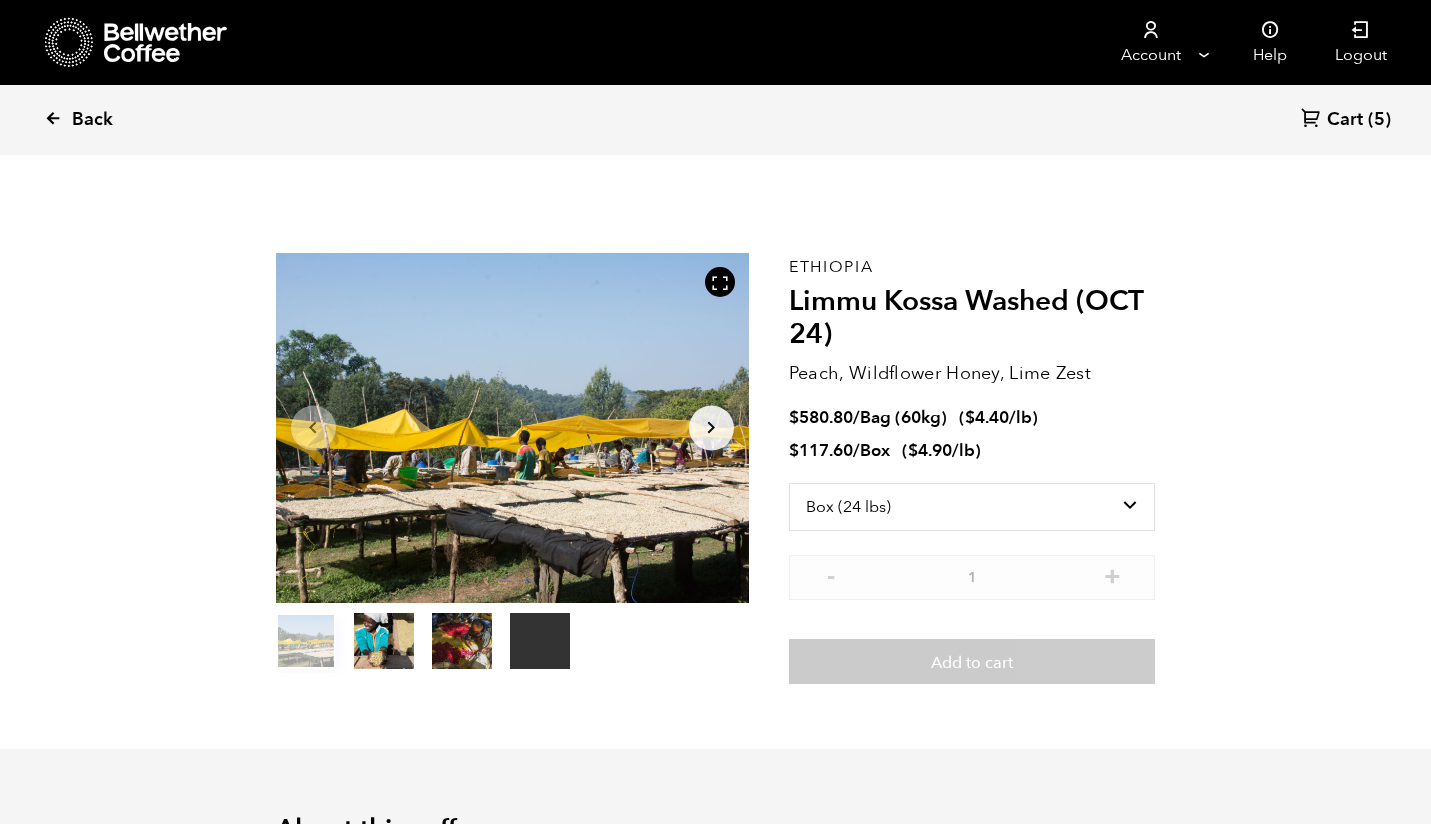 click on "Back" at bounding box center (92, 120) 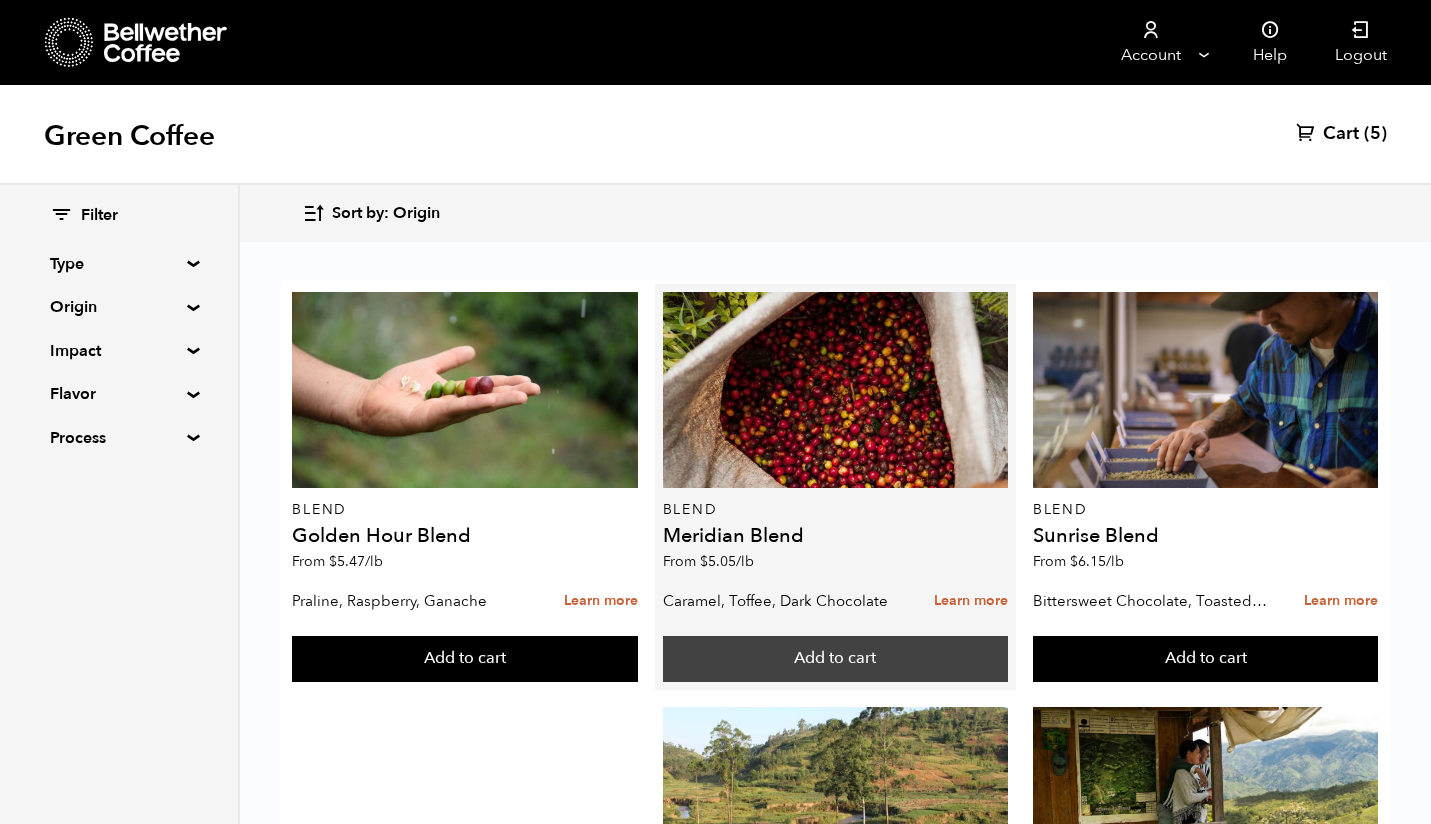 scroll, scrollTop: 10, scrollLeft: 0, axis: vertical 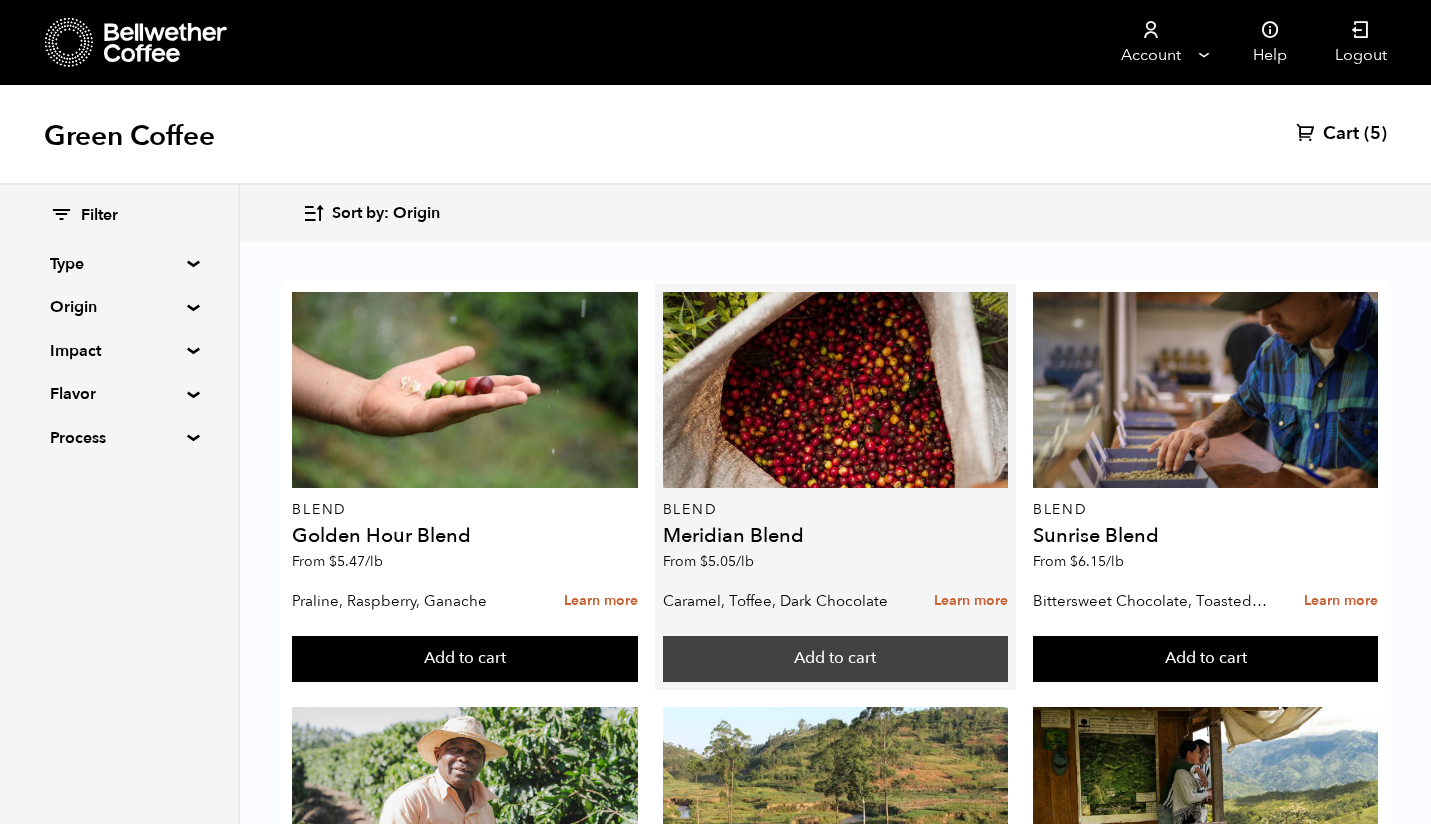 click on "Add to cart" at bounding box center [464, 659] 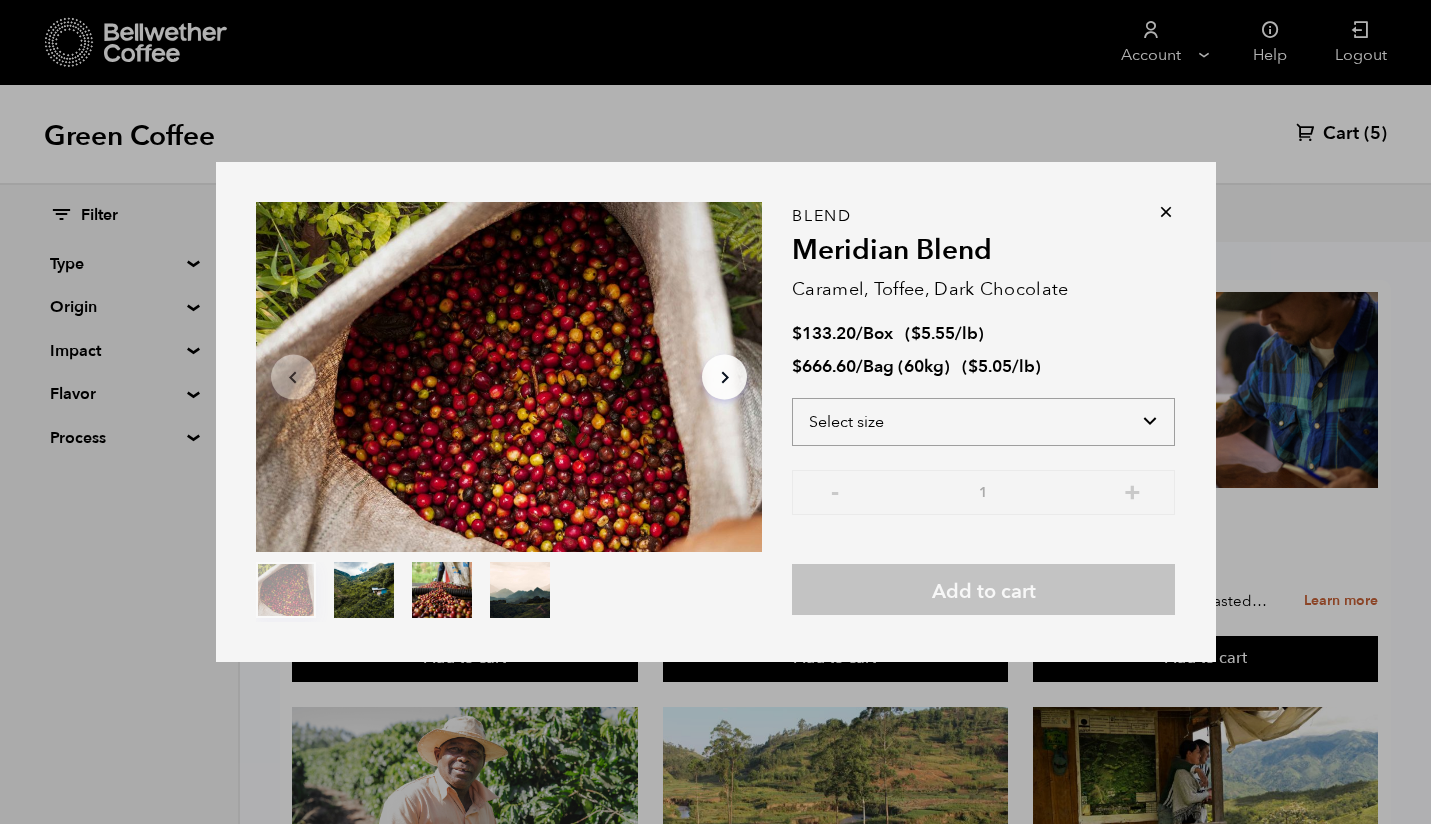 click on "Select size   Bag (60kg) (132 lbs) Box (24 lbs)" at bounding box center [983, 422] 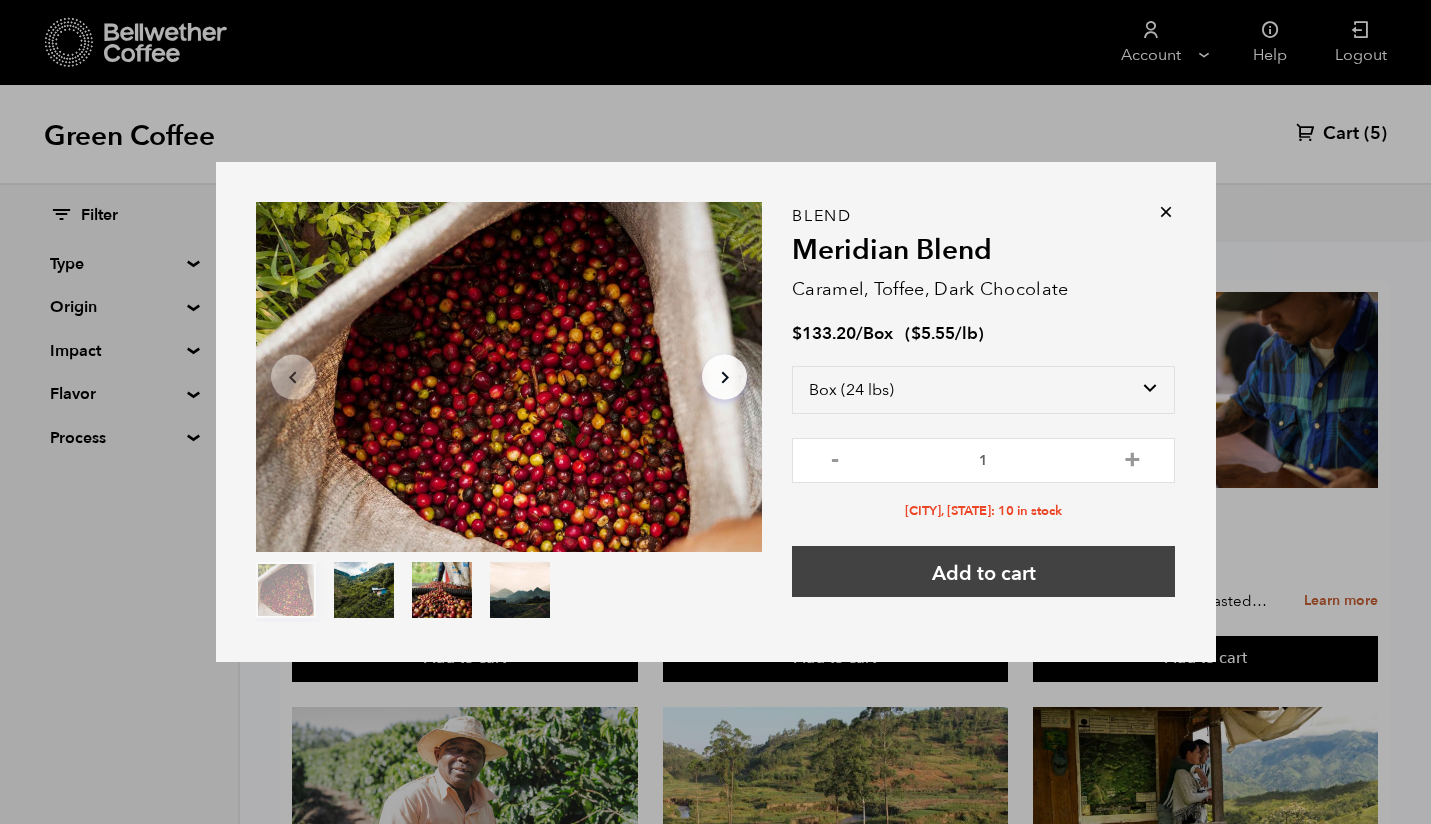 click on "Add to cart" at bounding box center (983, 571) 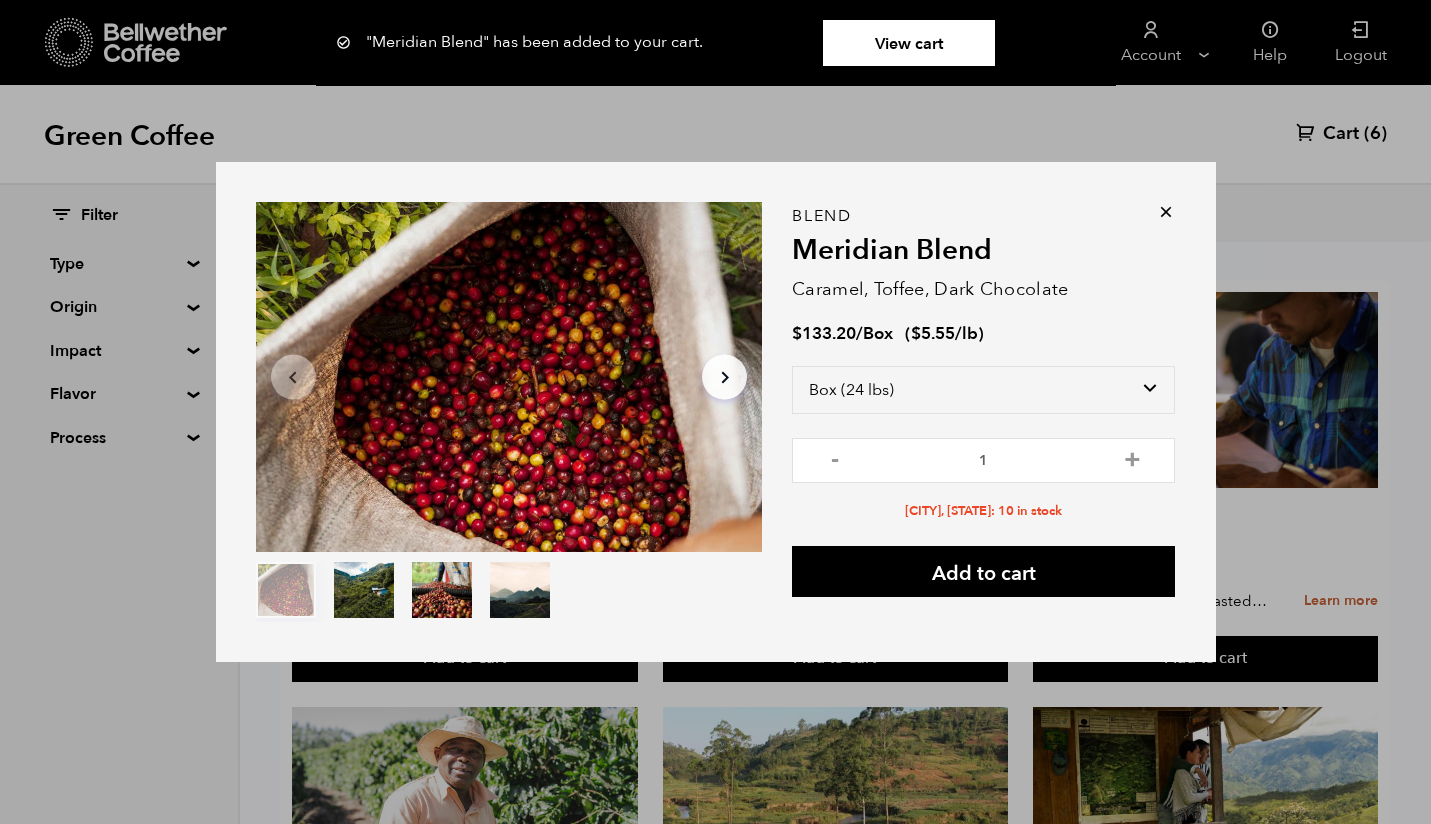 click at bounding box center [1166, 212] 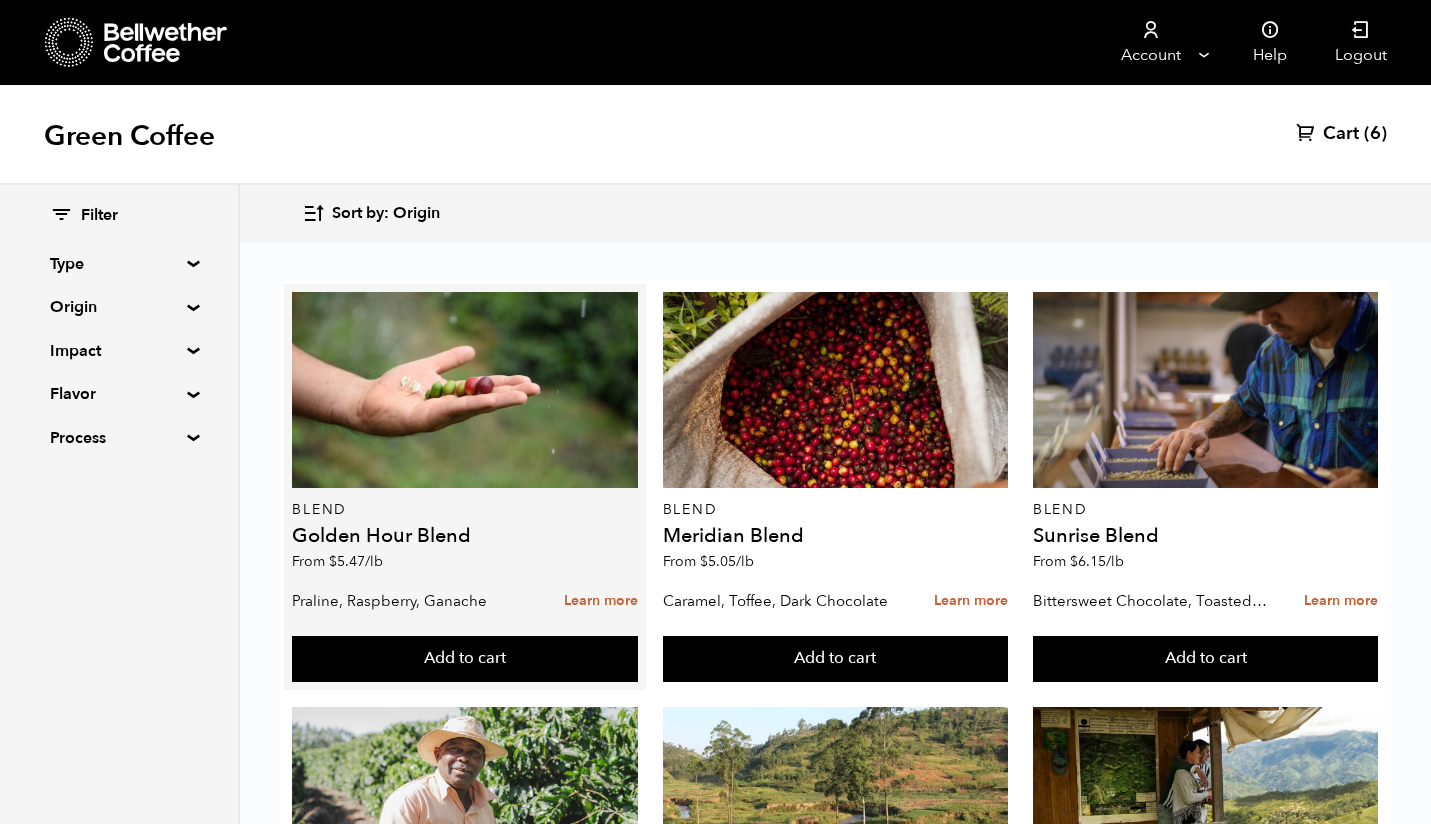 scroll, scrollTop: 2196, scrollLeft: 0, axis: vertical 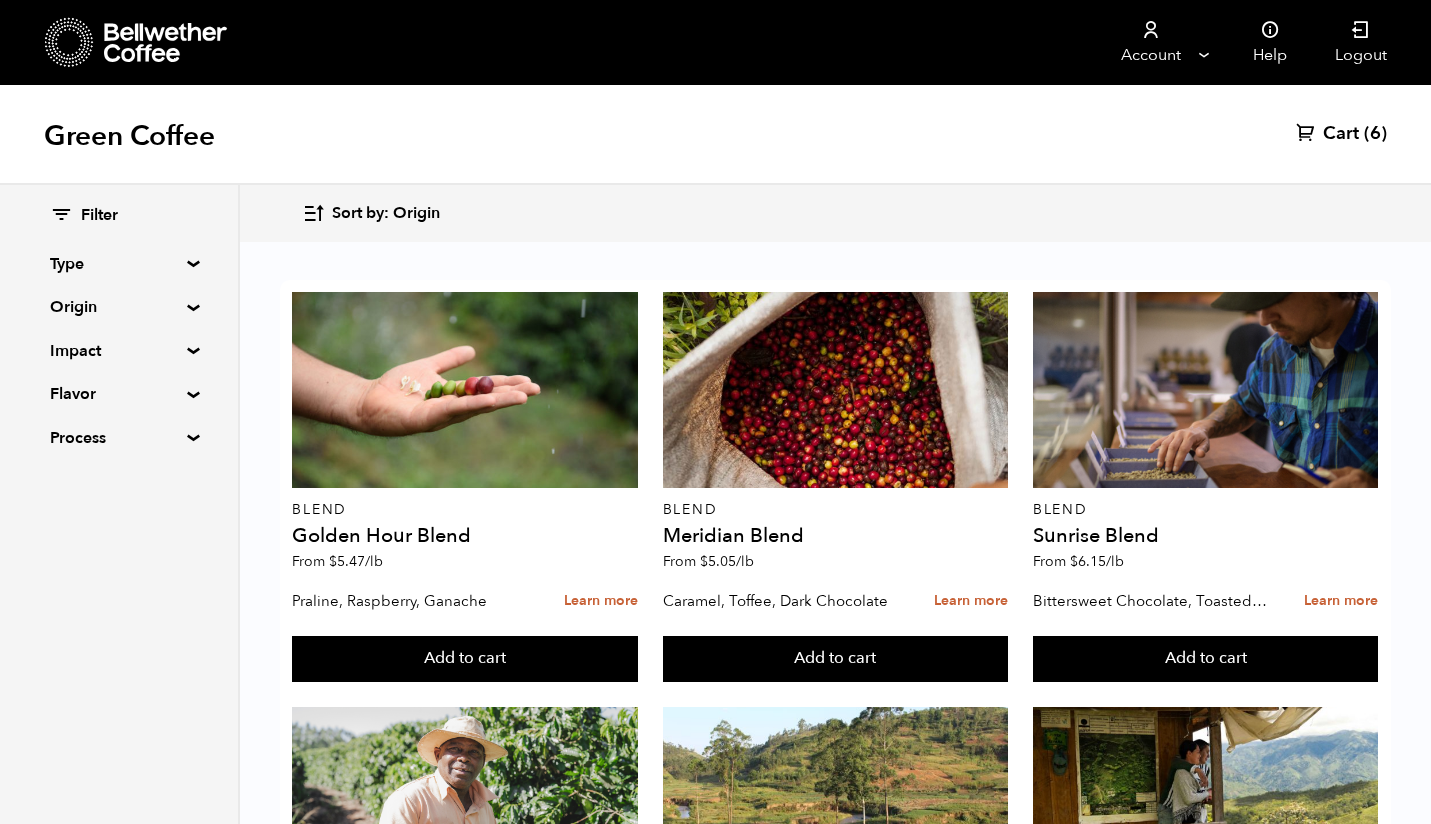 click on "Type" at bounding box center (119, 264) 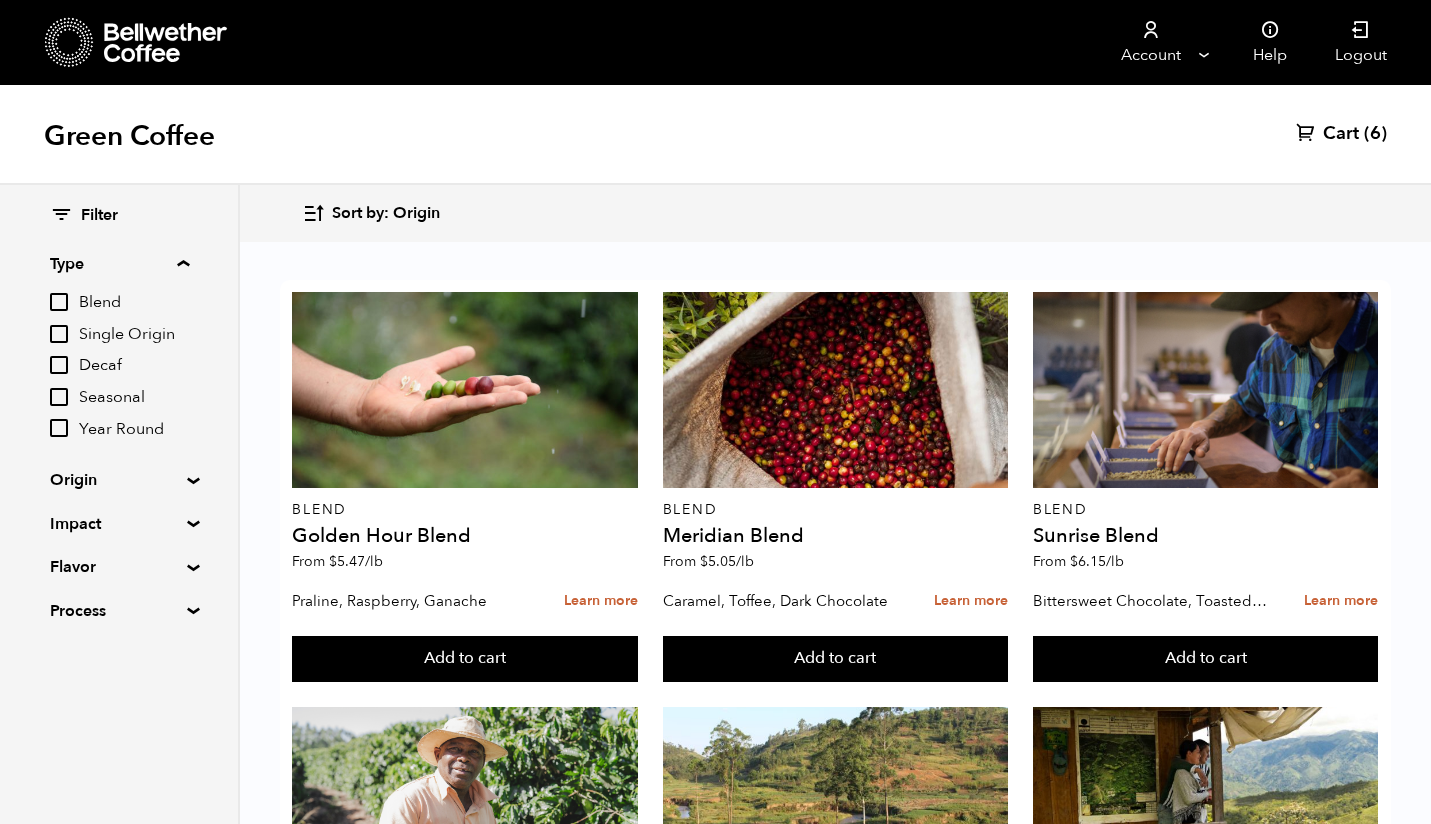 click on "Blend" at bounding box center [59, 302] 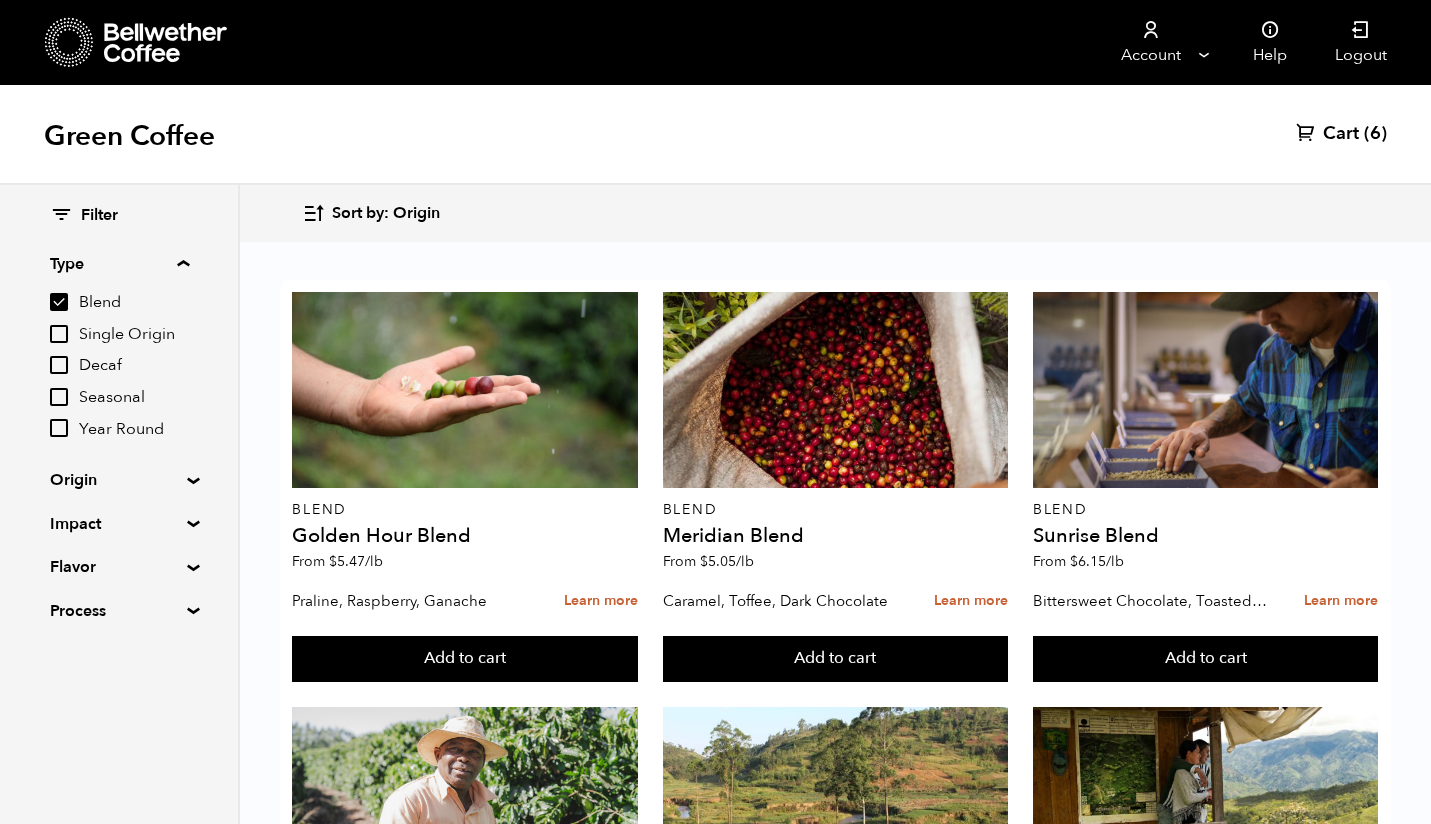 scroll, scrollTop: 0, scrollLeft: 0, axis: both 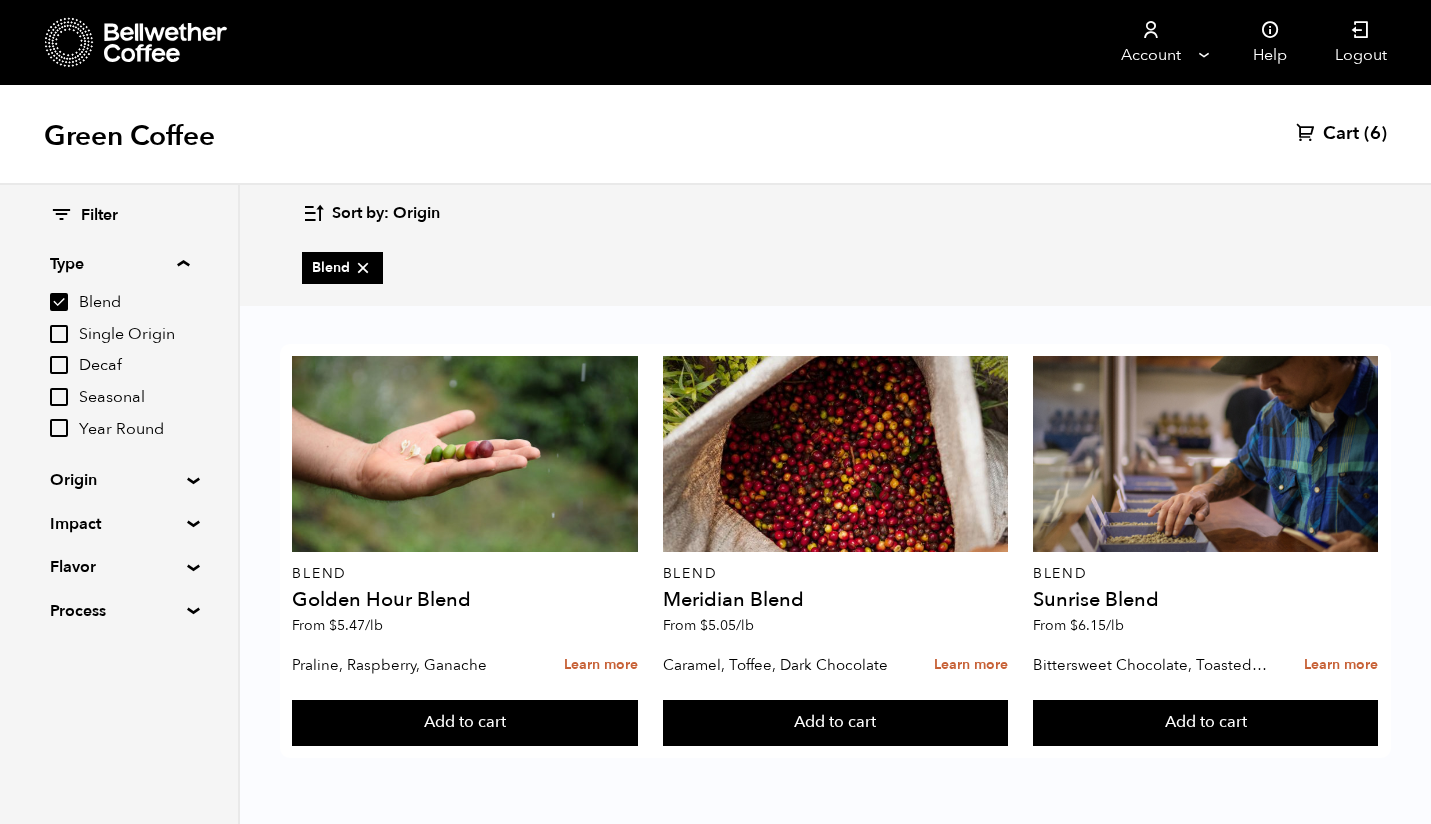 click on "Blend" at bounding box center (59, 302) 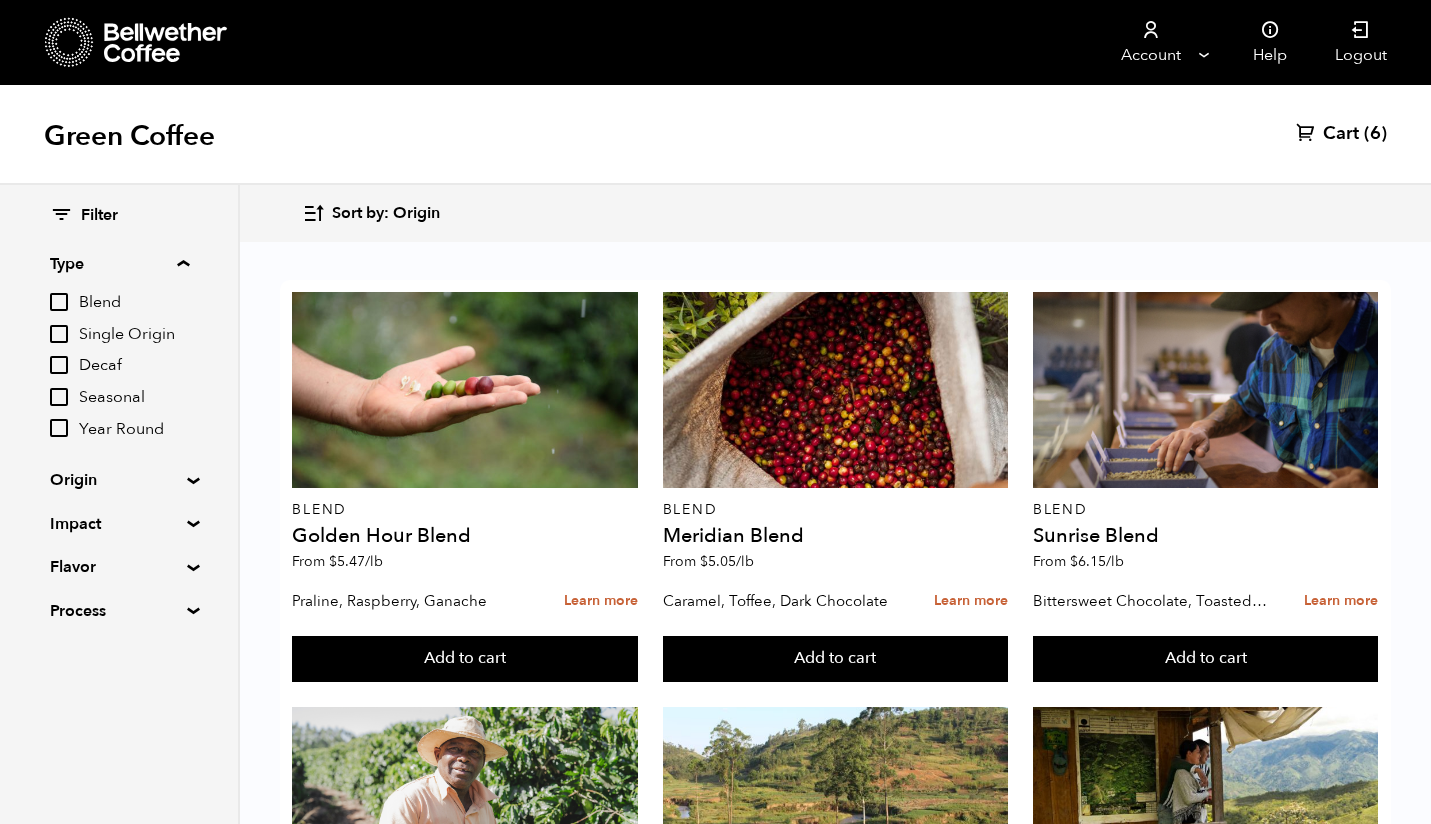 click on "Year Round" at bounding box center (59, 428) 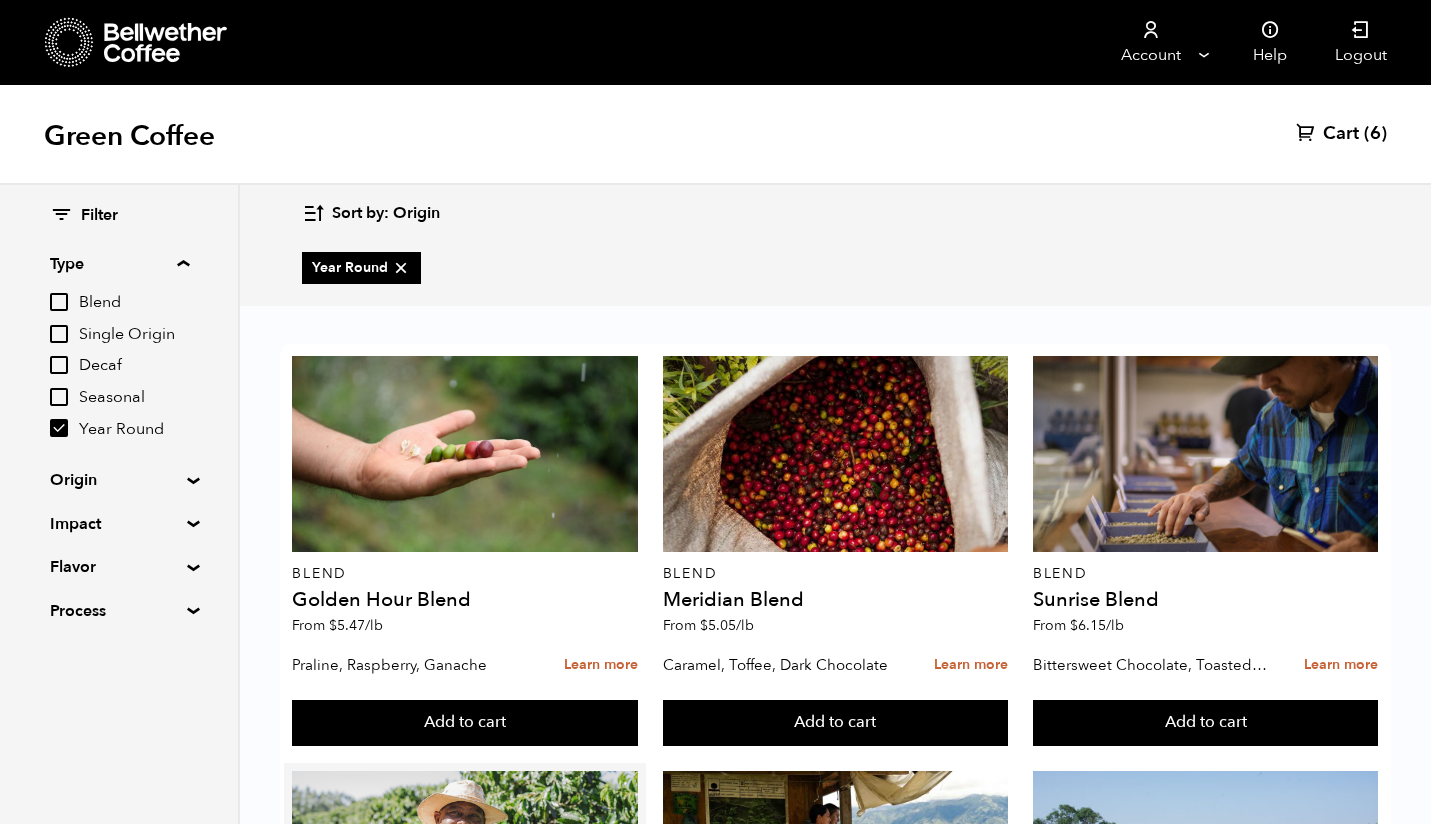 scroll, scrollTop: 1228, scrollLeft: 0, axis: vertical 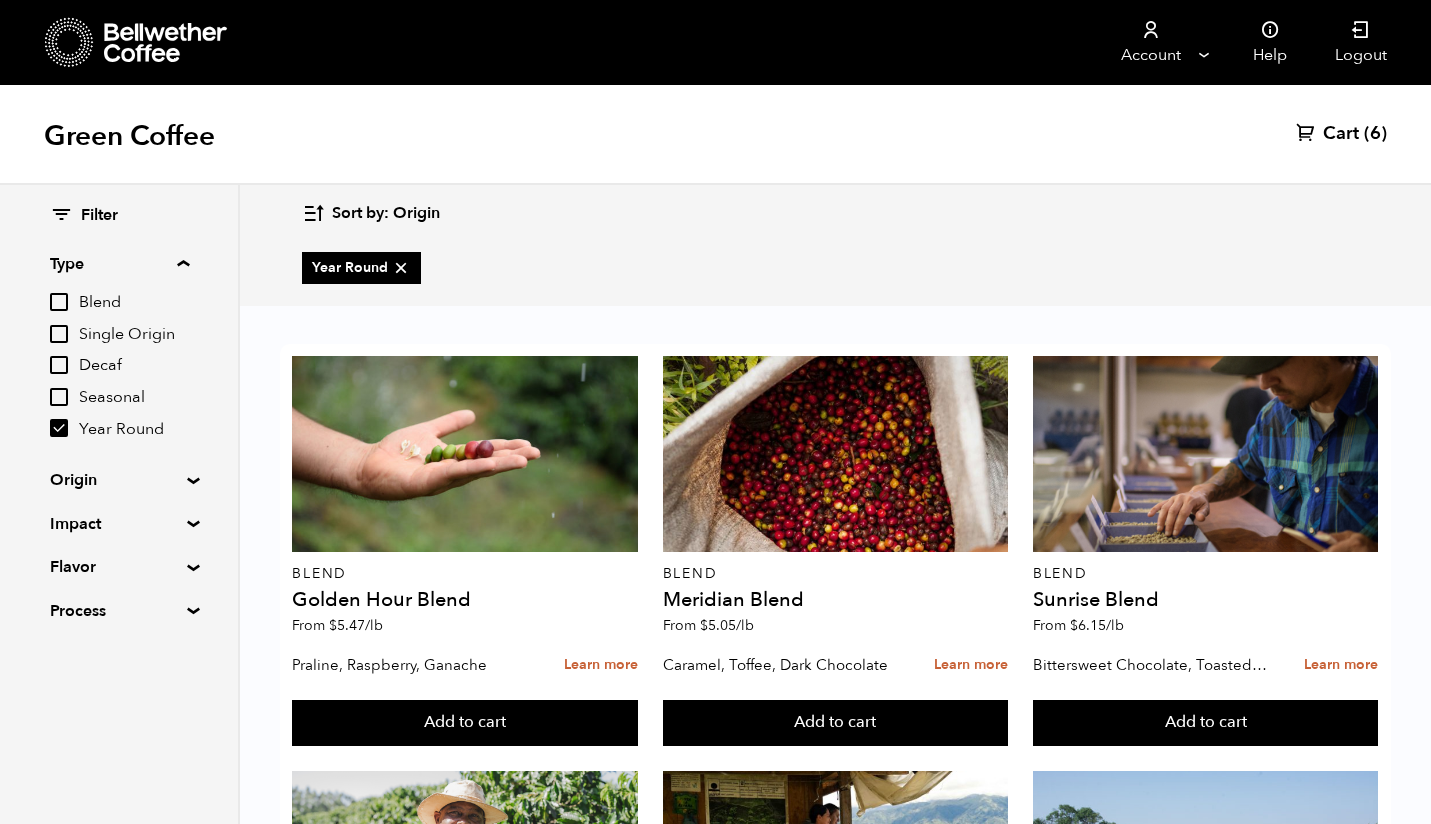 click on "Year Round" at bounding box center (59, 428) 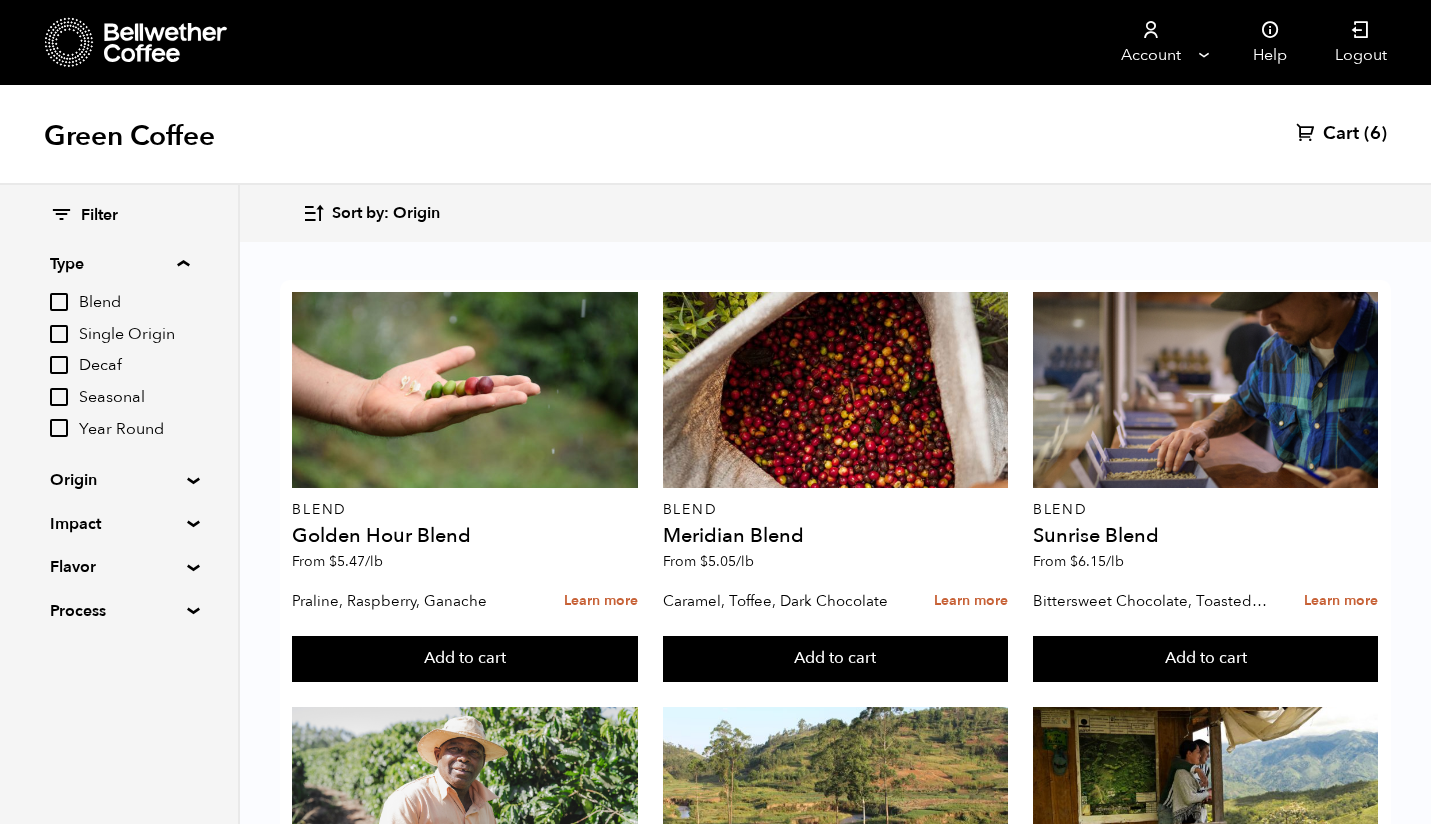 click on "Origin" at bounding box center (119, 264) 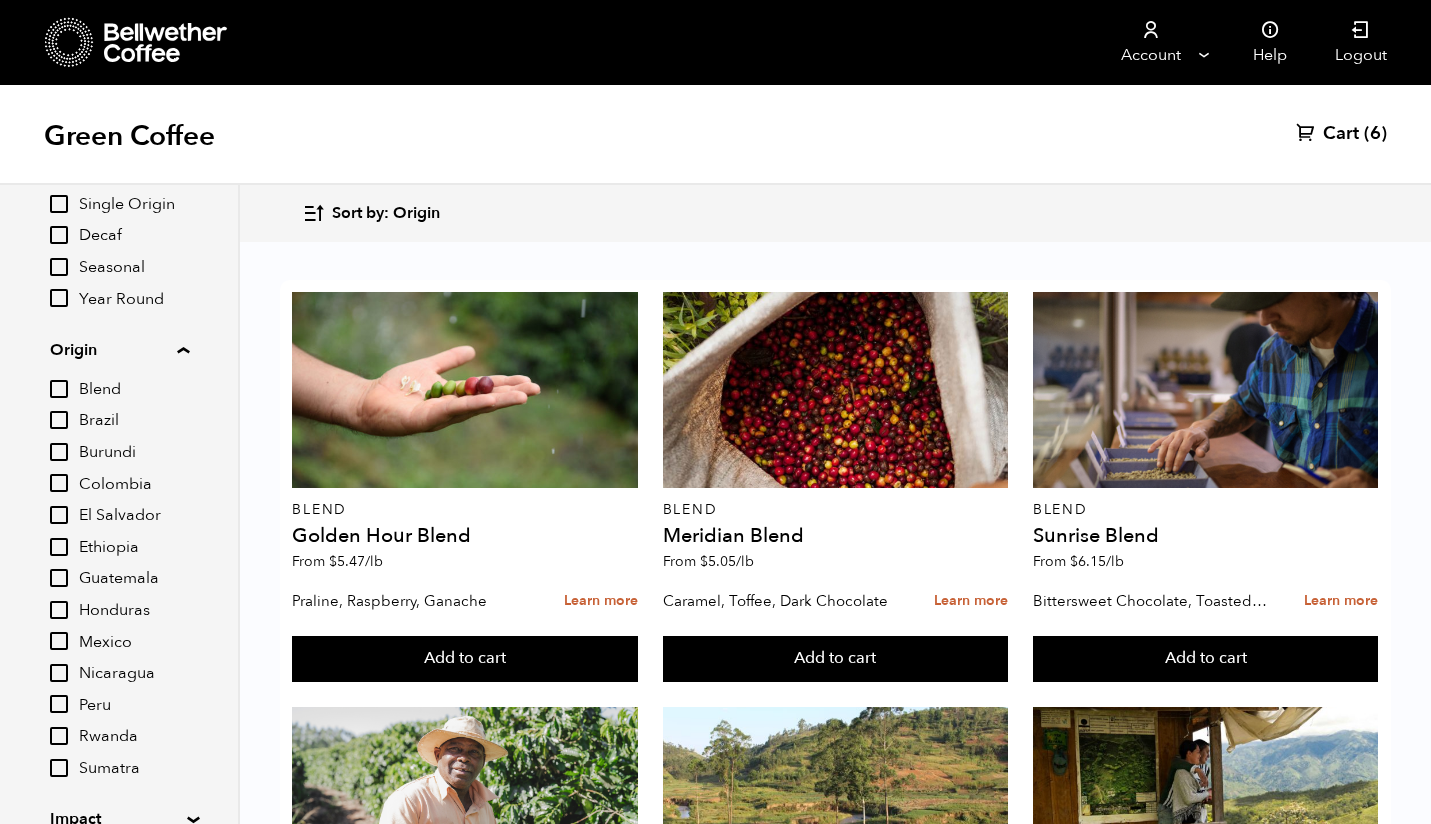 scroll, scrollTop: 141, scrollLeft: 0, axis: vertical 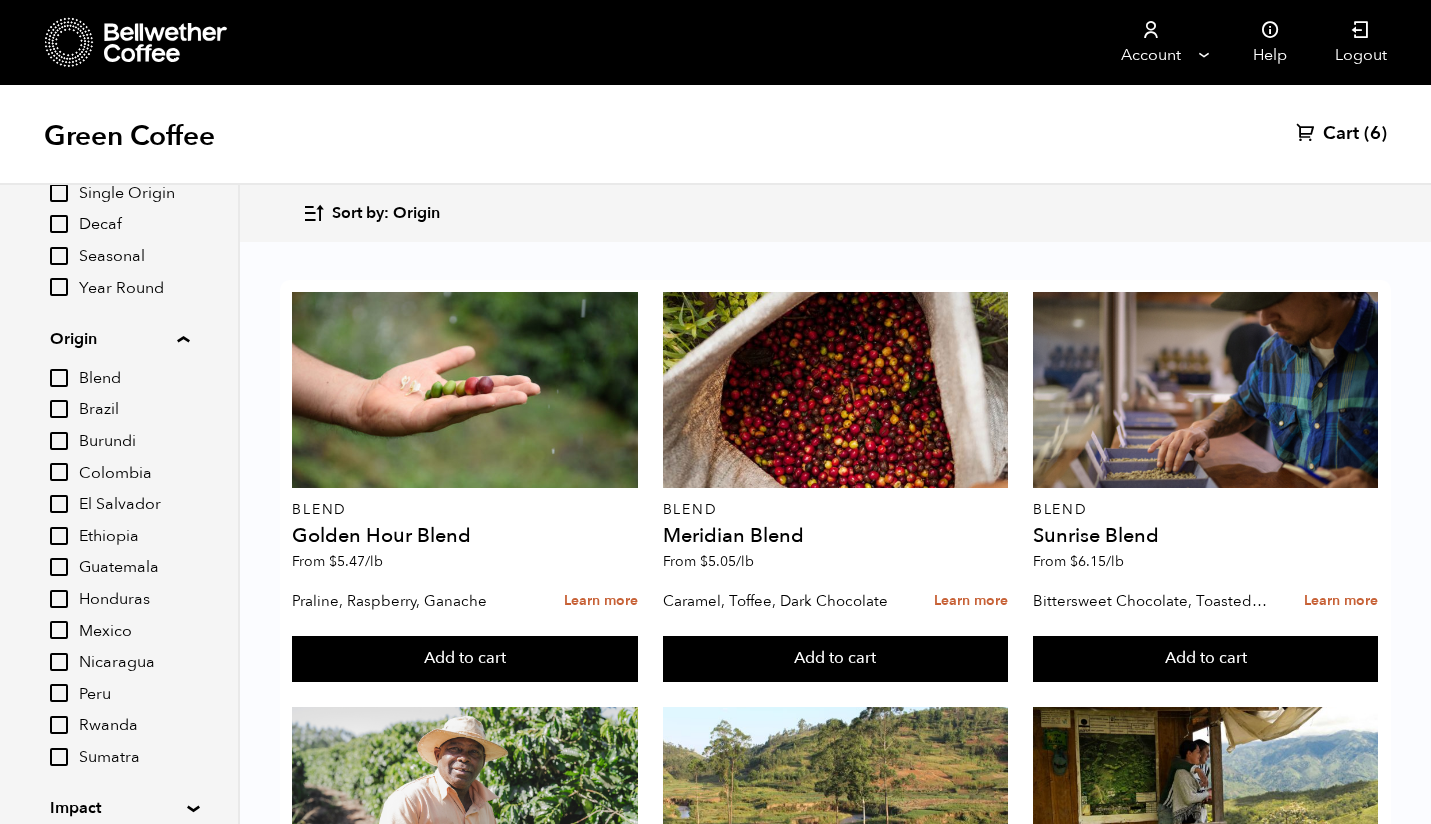 click on "Ethiopia" at bounding box center (59, 536) 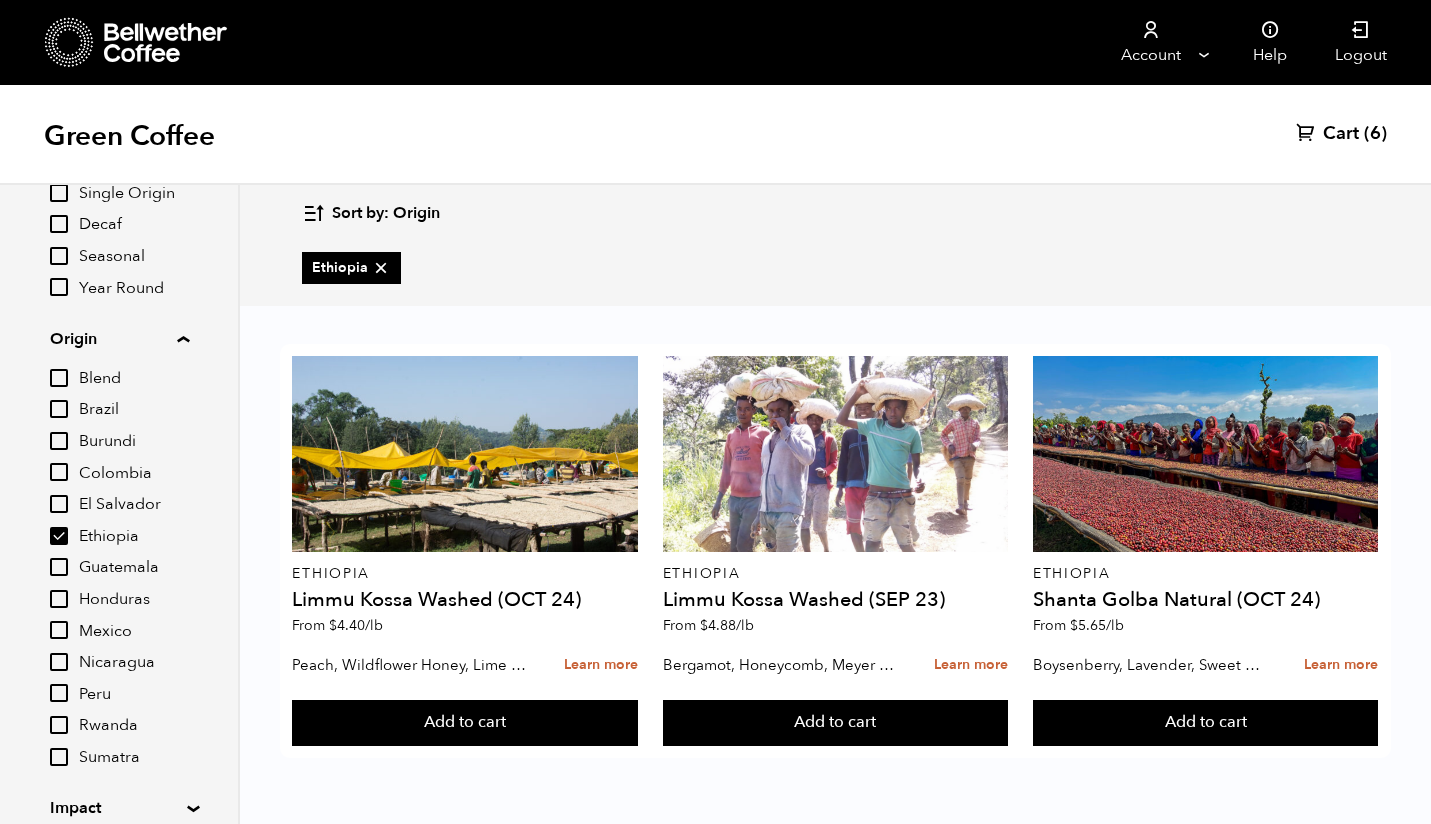 scroll, scrollTop: 0, scrollLeft: 0, axis: both 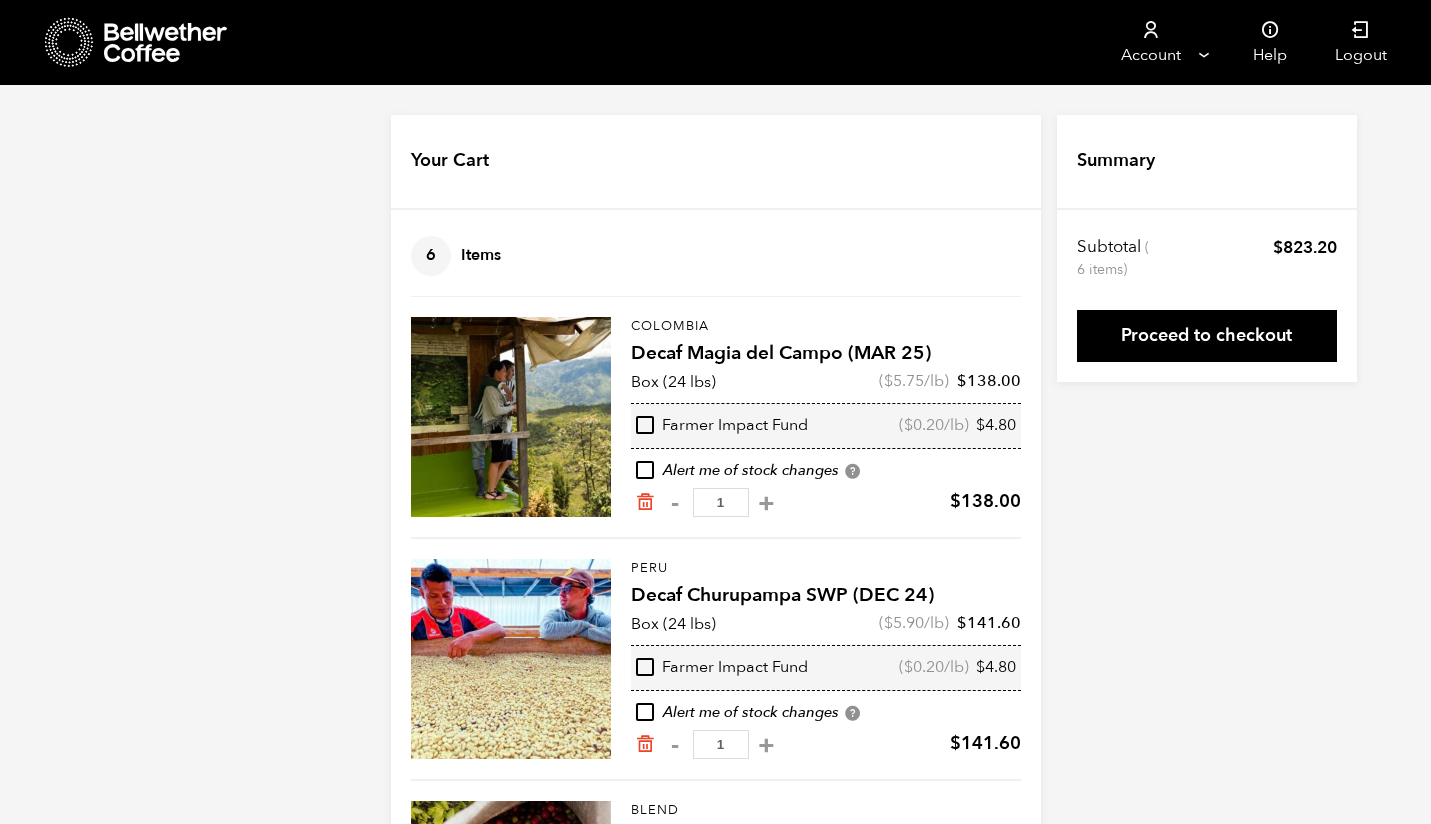 click on "Your Cart" at bounding box center [450, 161] 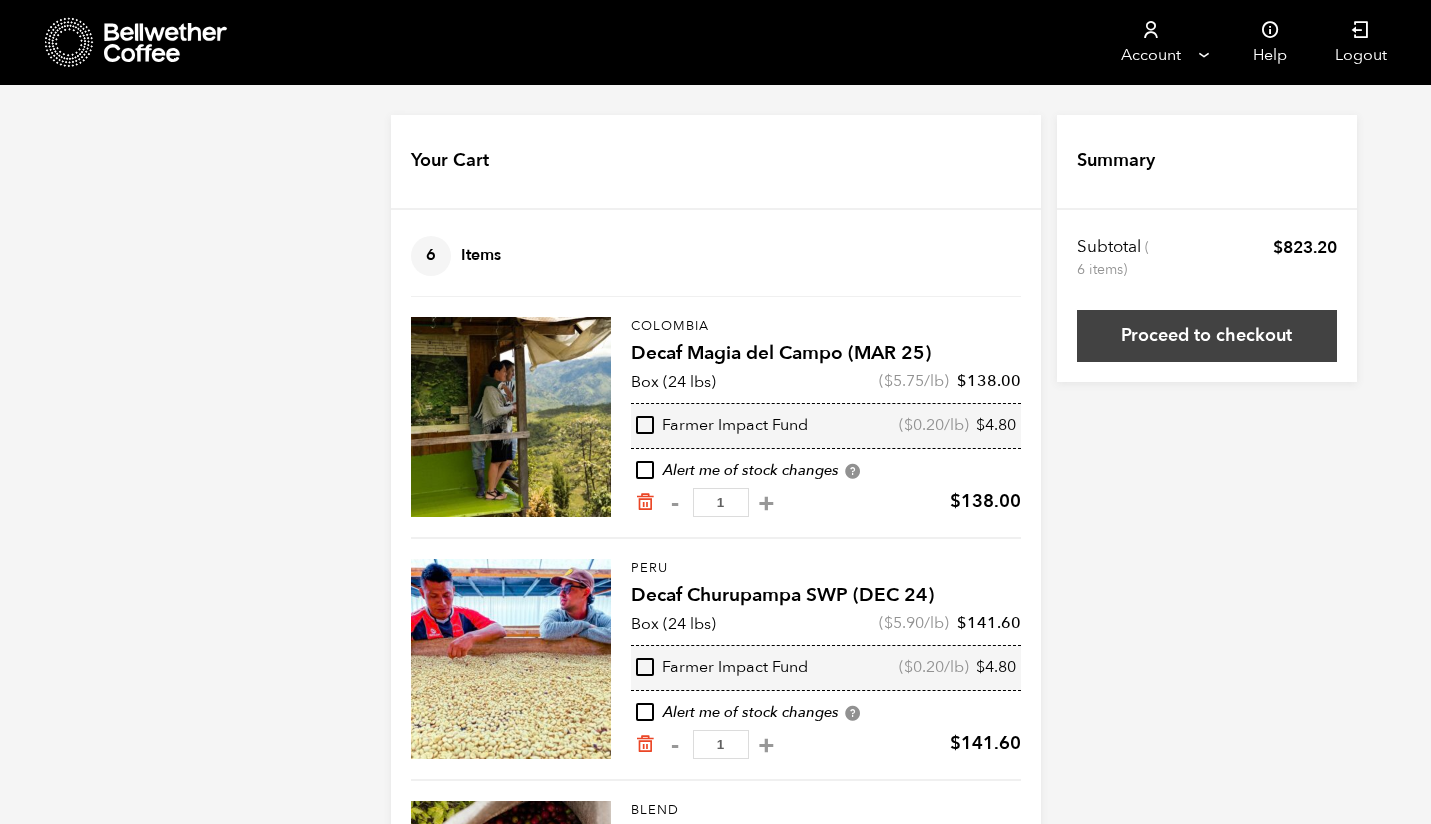 click on "Proceed to checkout" at bounding box center [1207, 336] 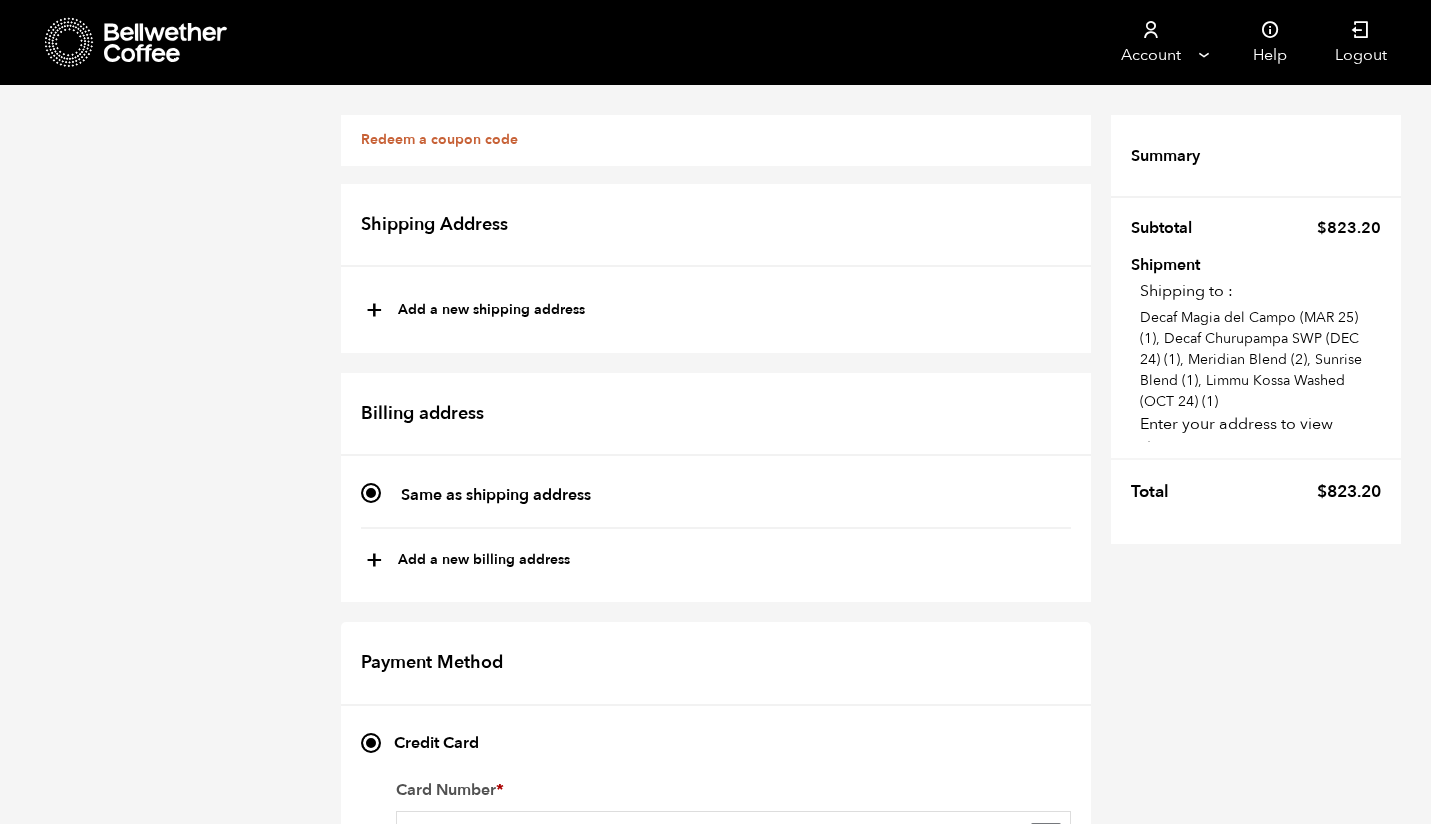 scroll, scrollTop: 0, scrollLeft: 0, axis: both 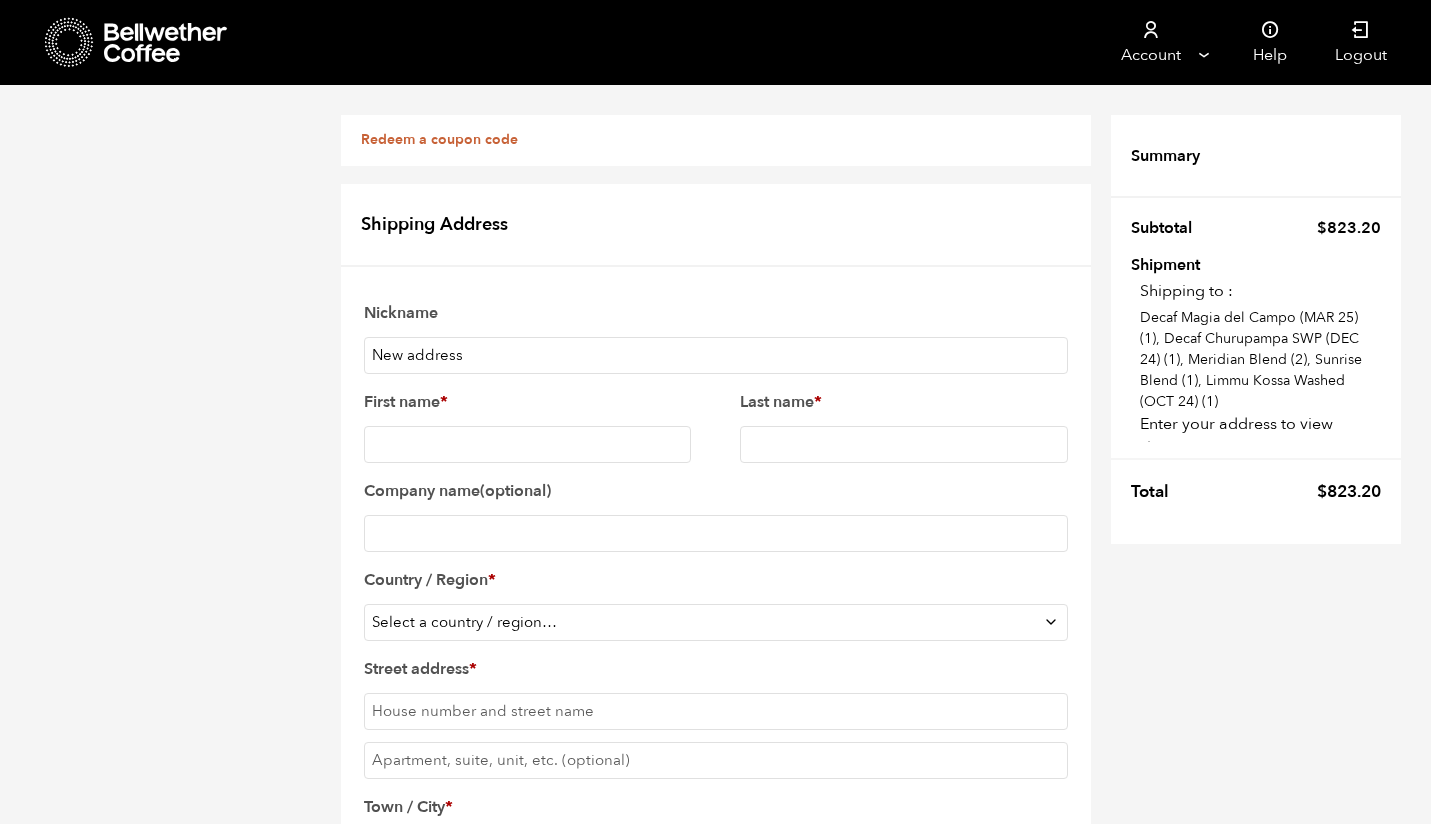 click on "New address" at bounding box center [716, 355] 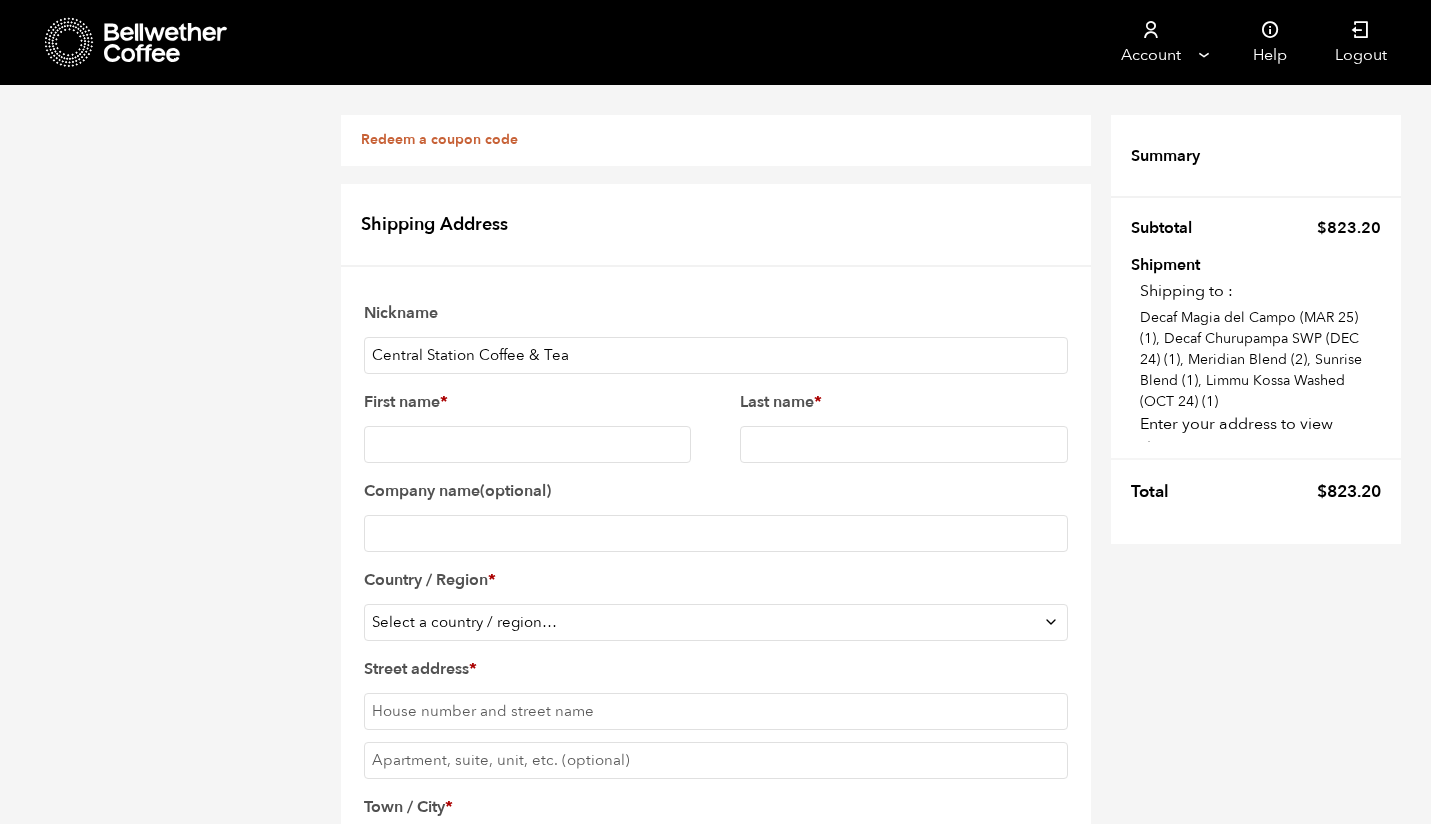 type on "Central Station Coffee & Tea" 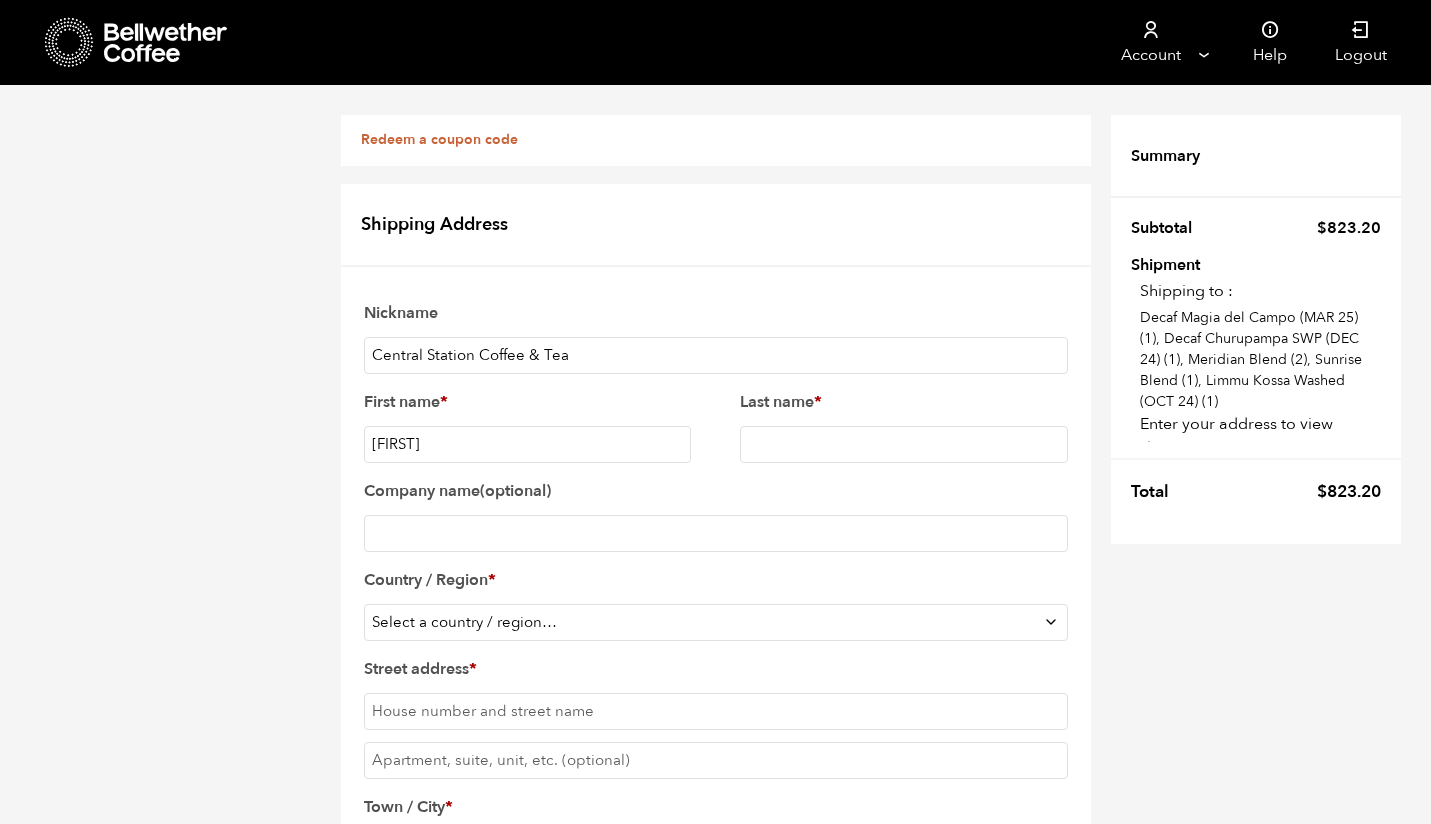 type on "[FIRST]" 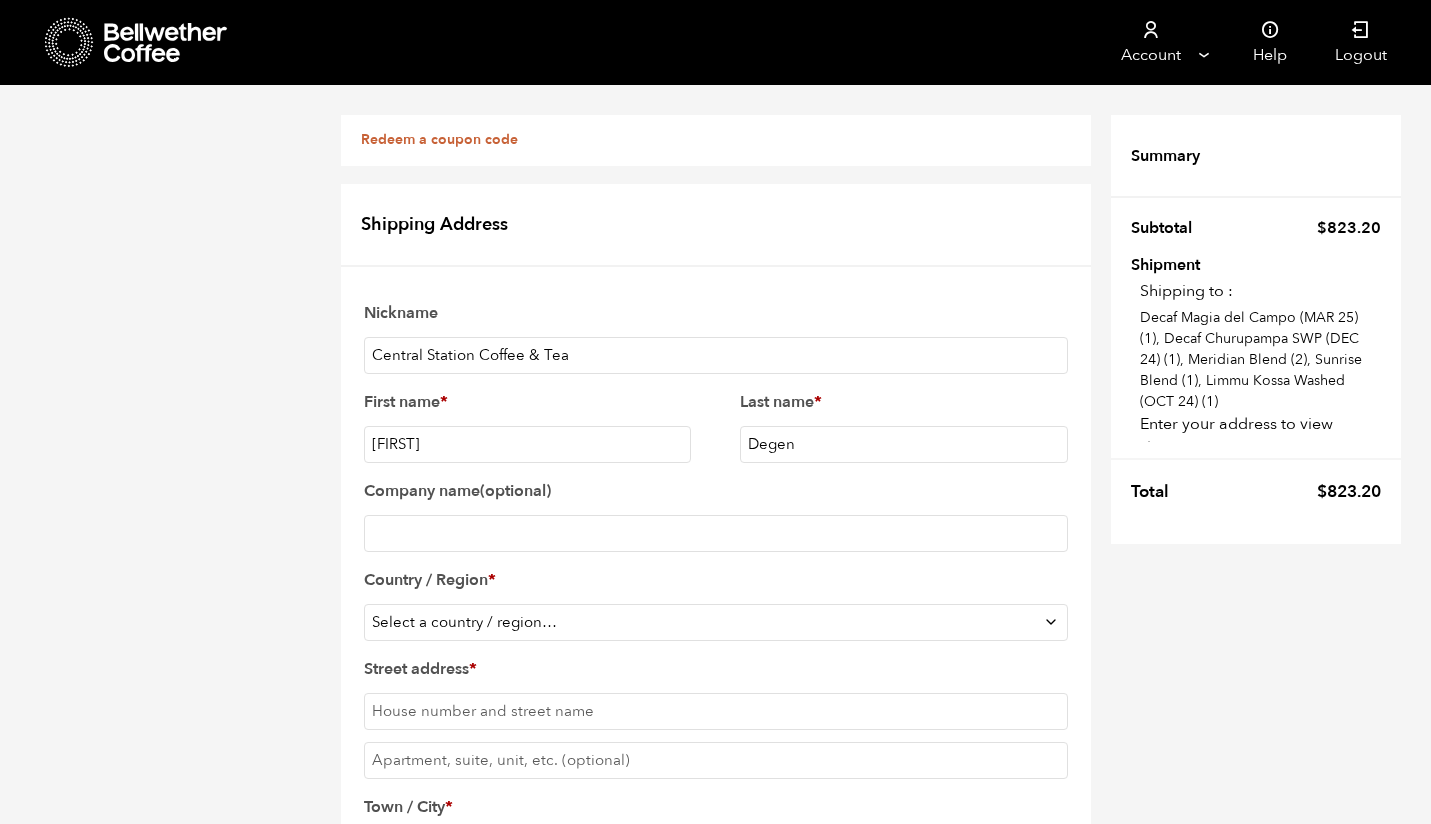 type on "Degen" 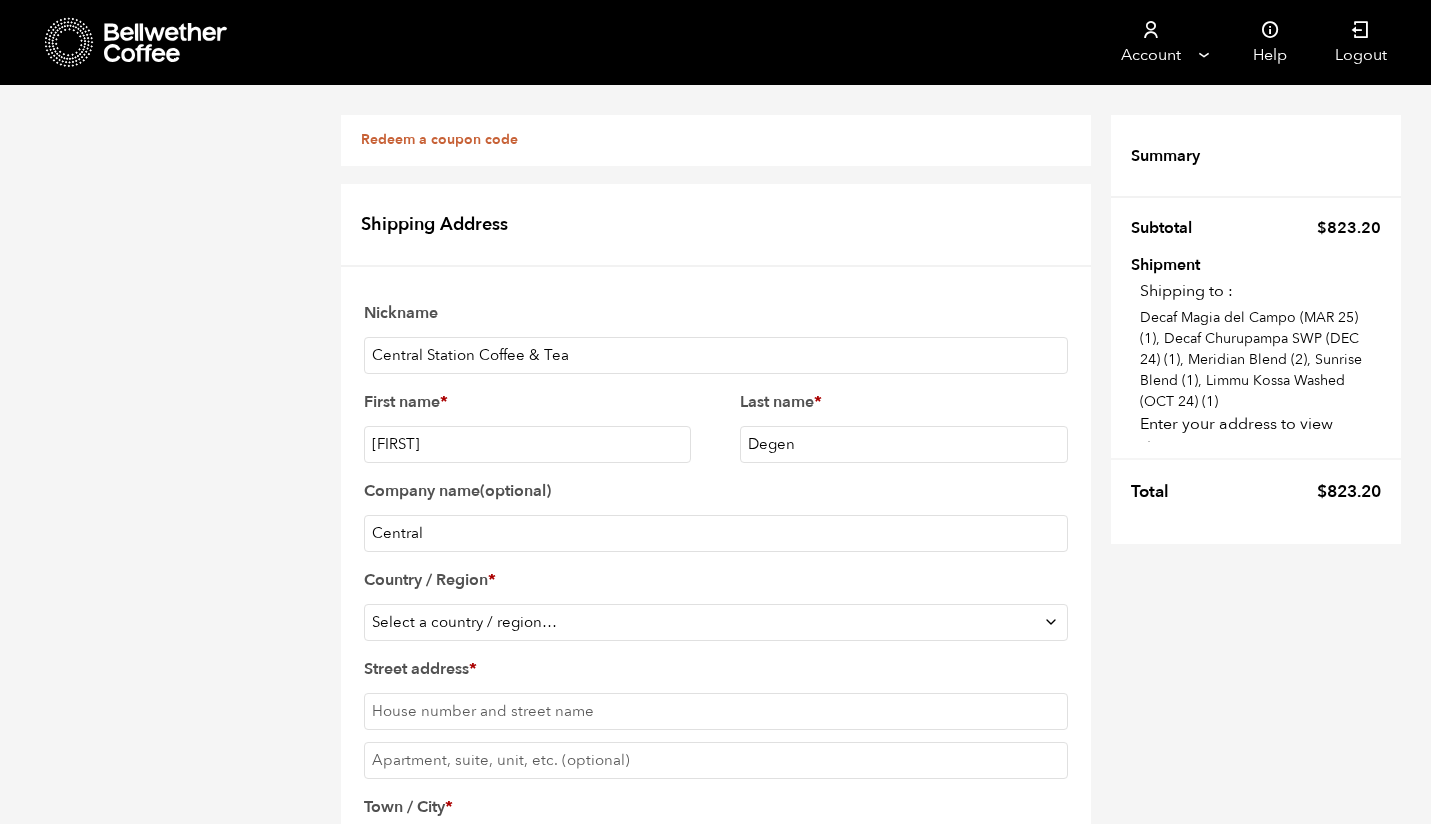 type on "Central Station Coffee & Tea" 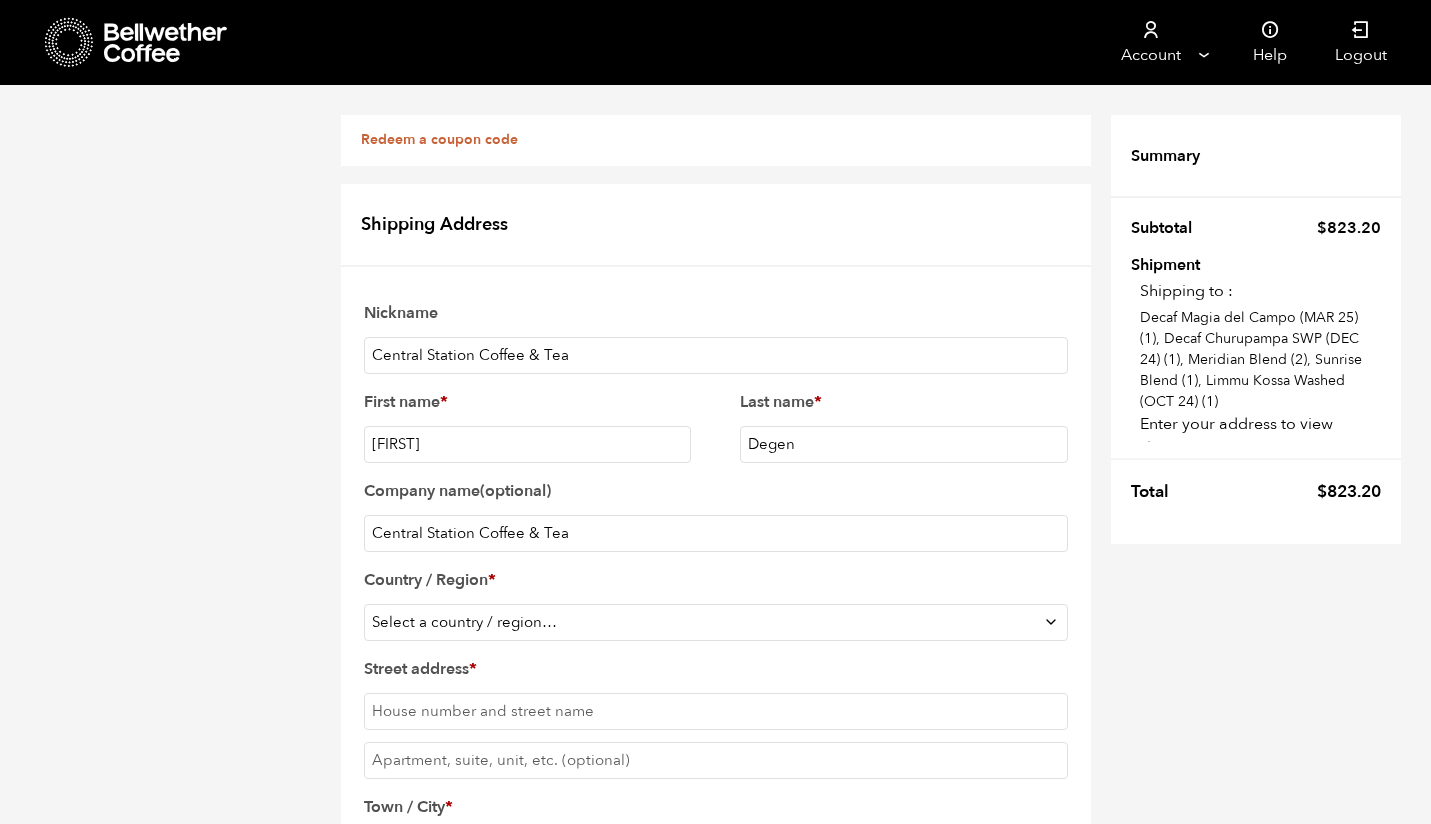 select on "US" 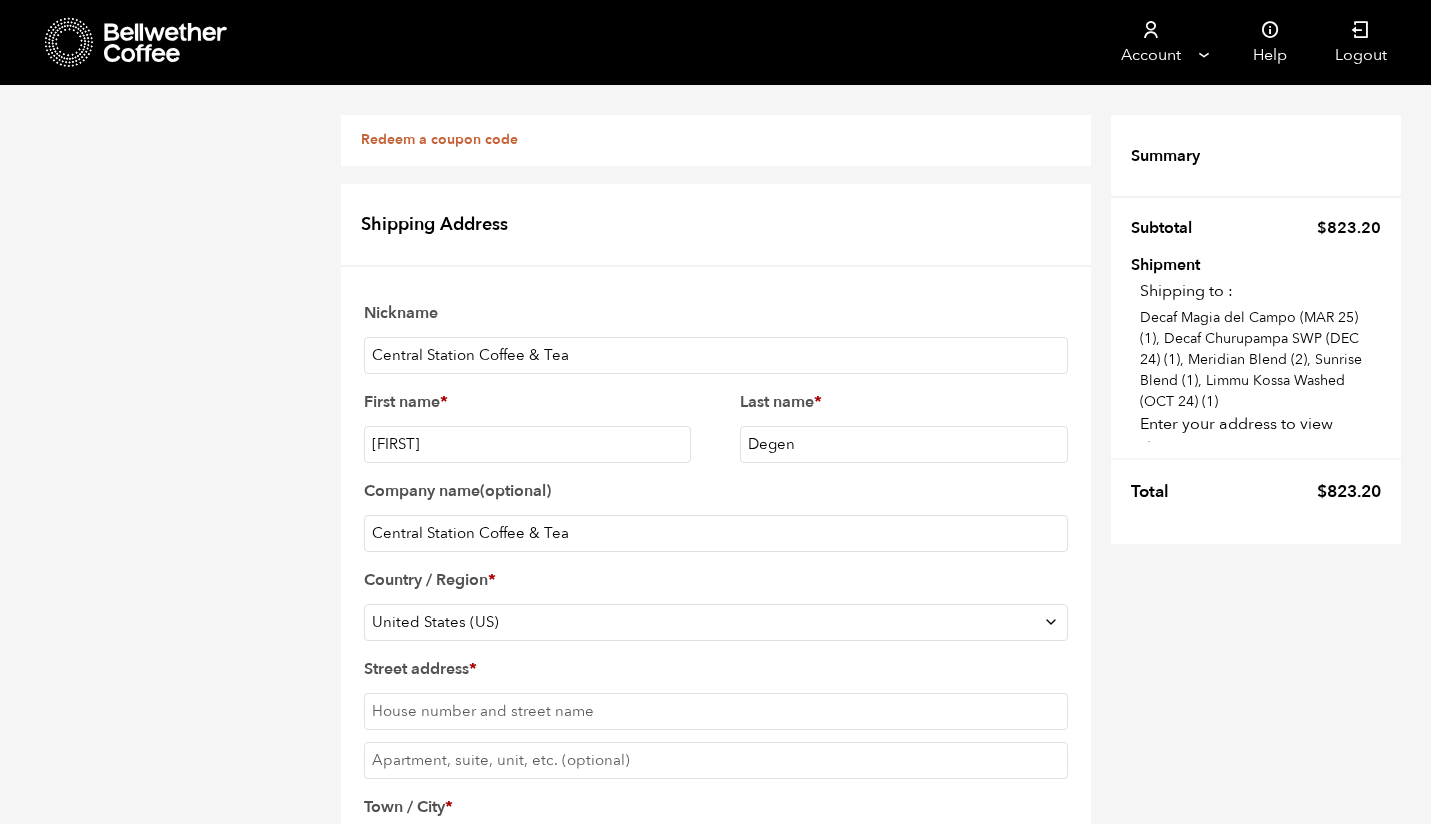 type on "[NUMBER] [STREET]" 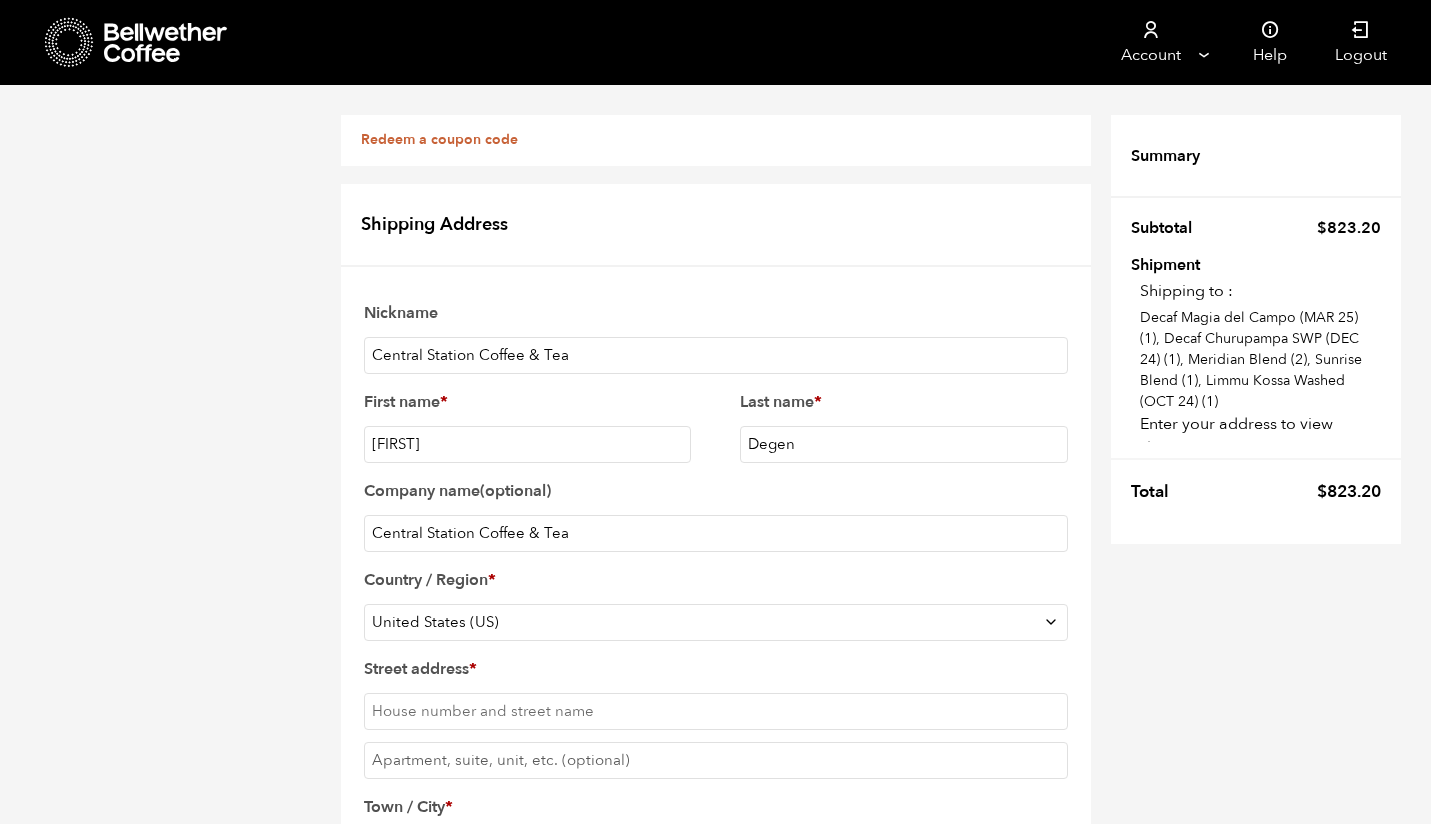 type on "[CITY]" 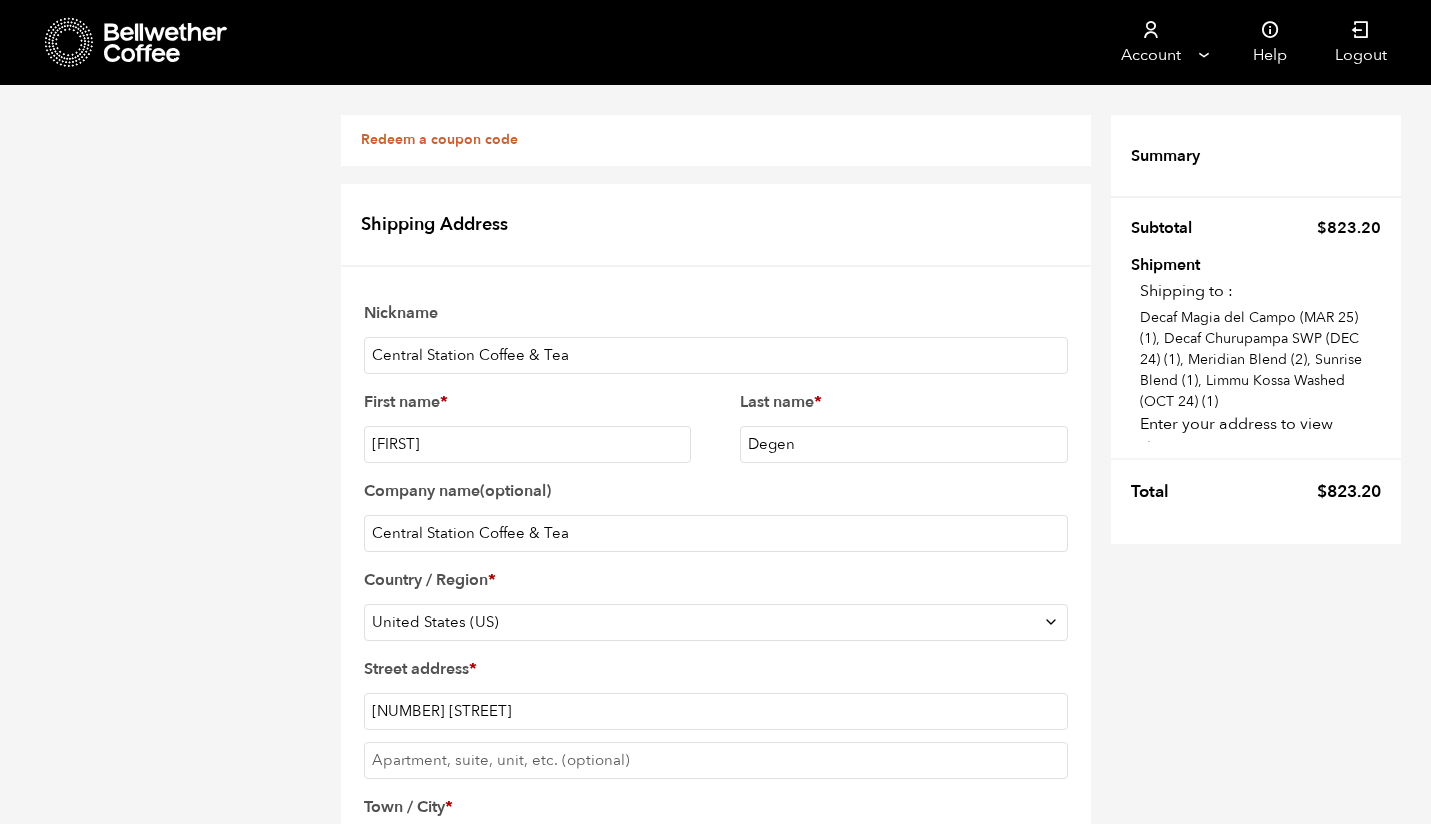 type on "60091" 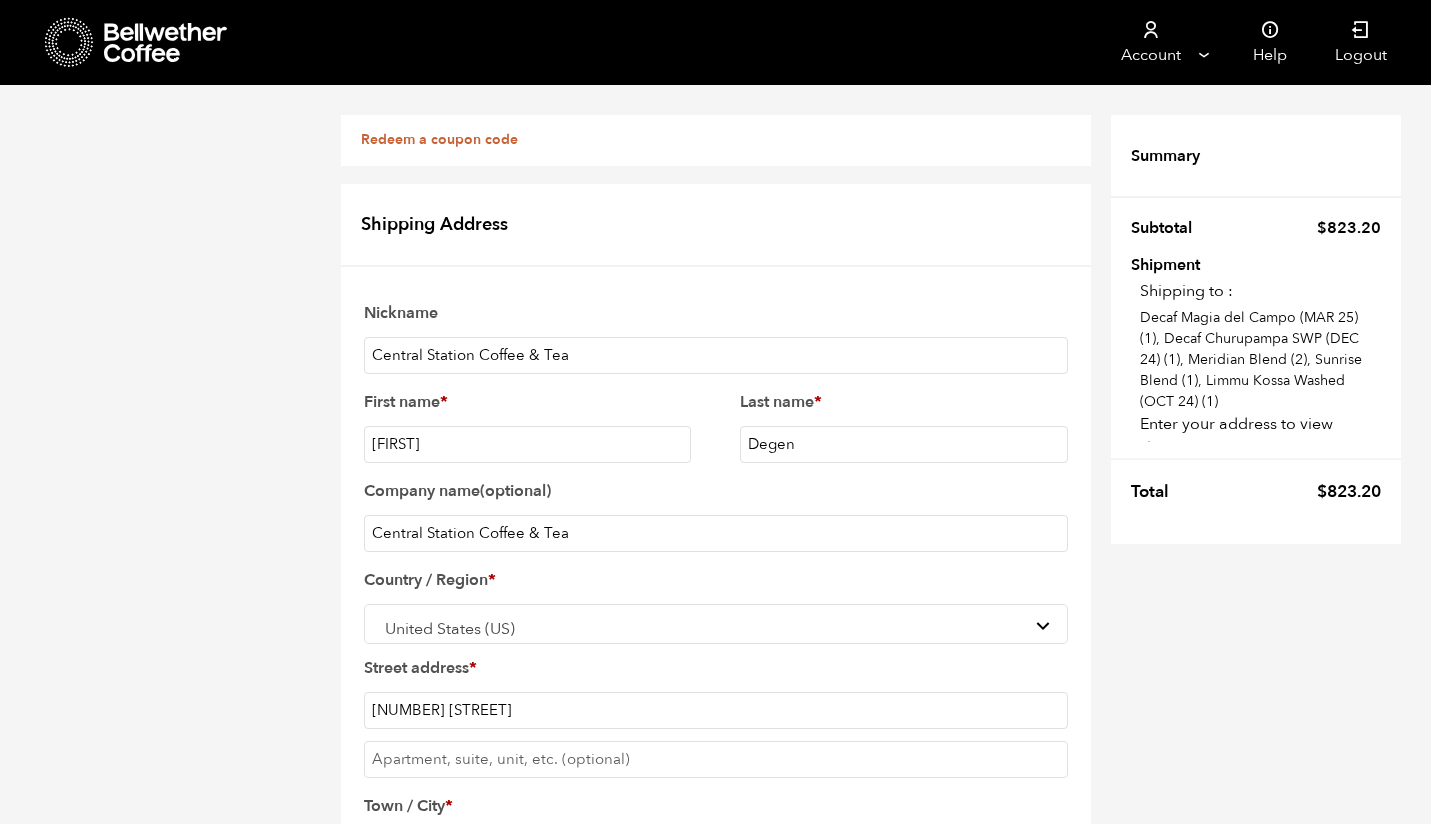 scroll, scrollTop: 751, scrollLeft: 0, axis: vertical 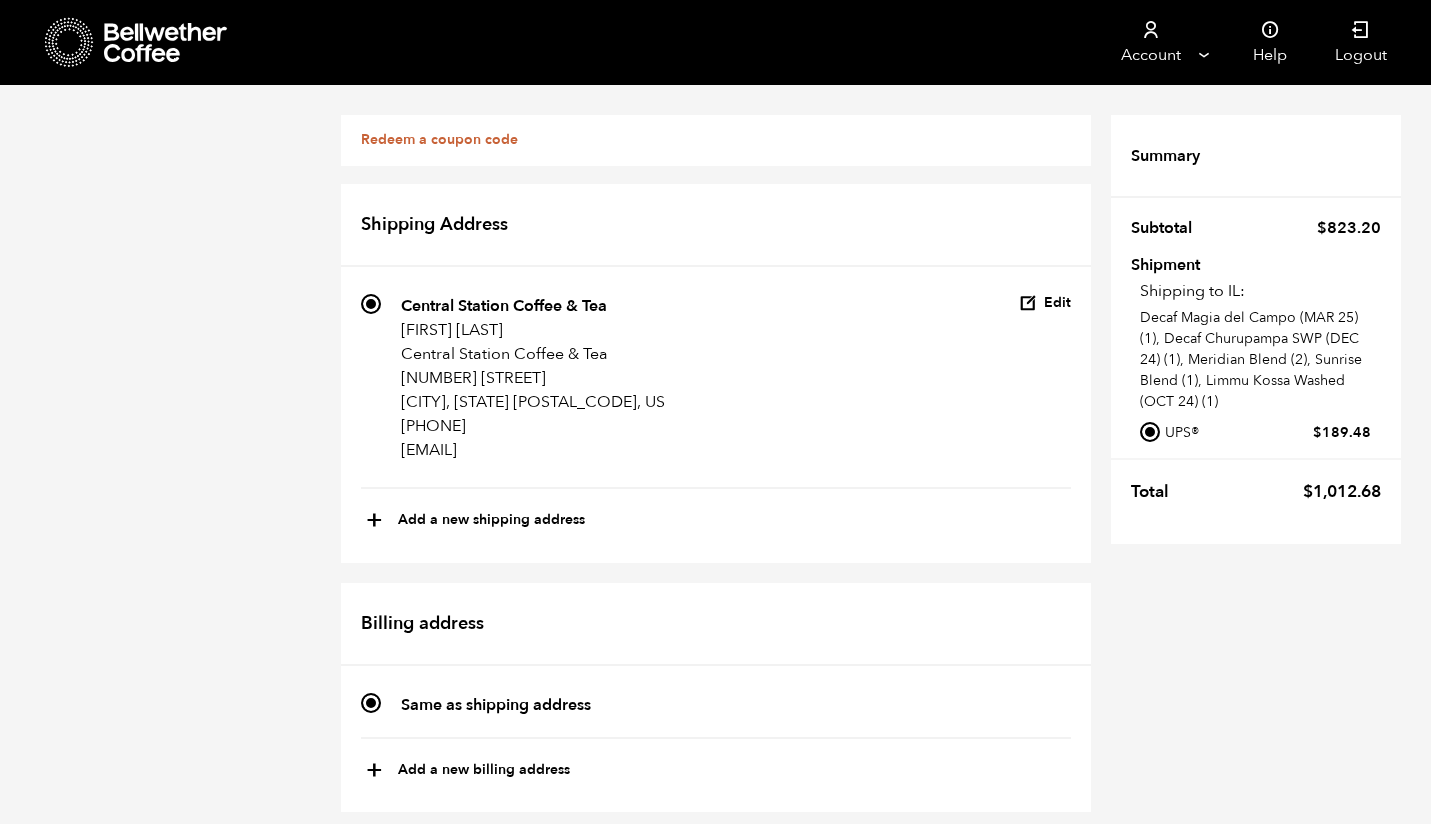 click on "Credit Key" at bounding box center (371, 1310) 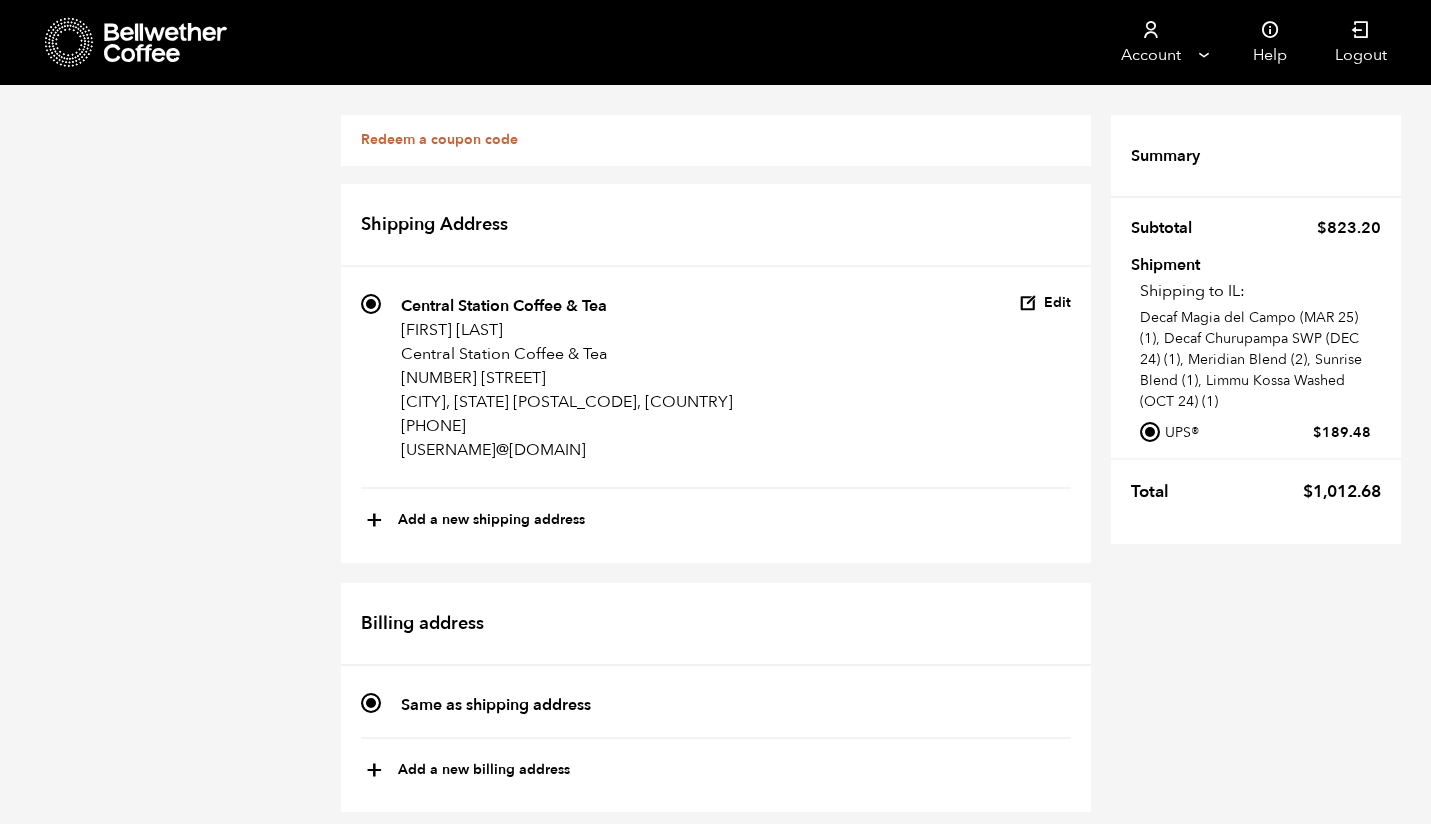 scroll, scrollTop: 1779, scrollLeft: 0, axis: vertical 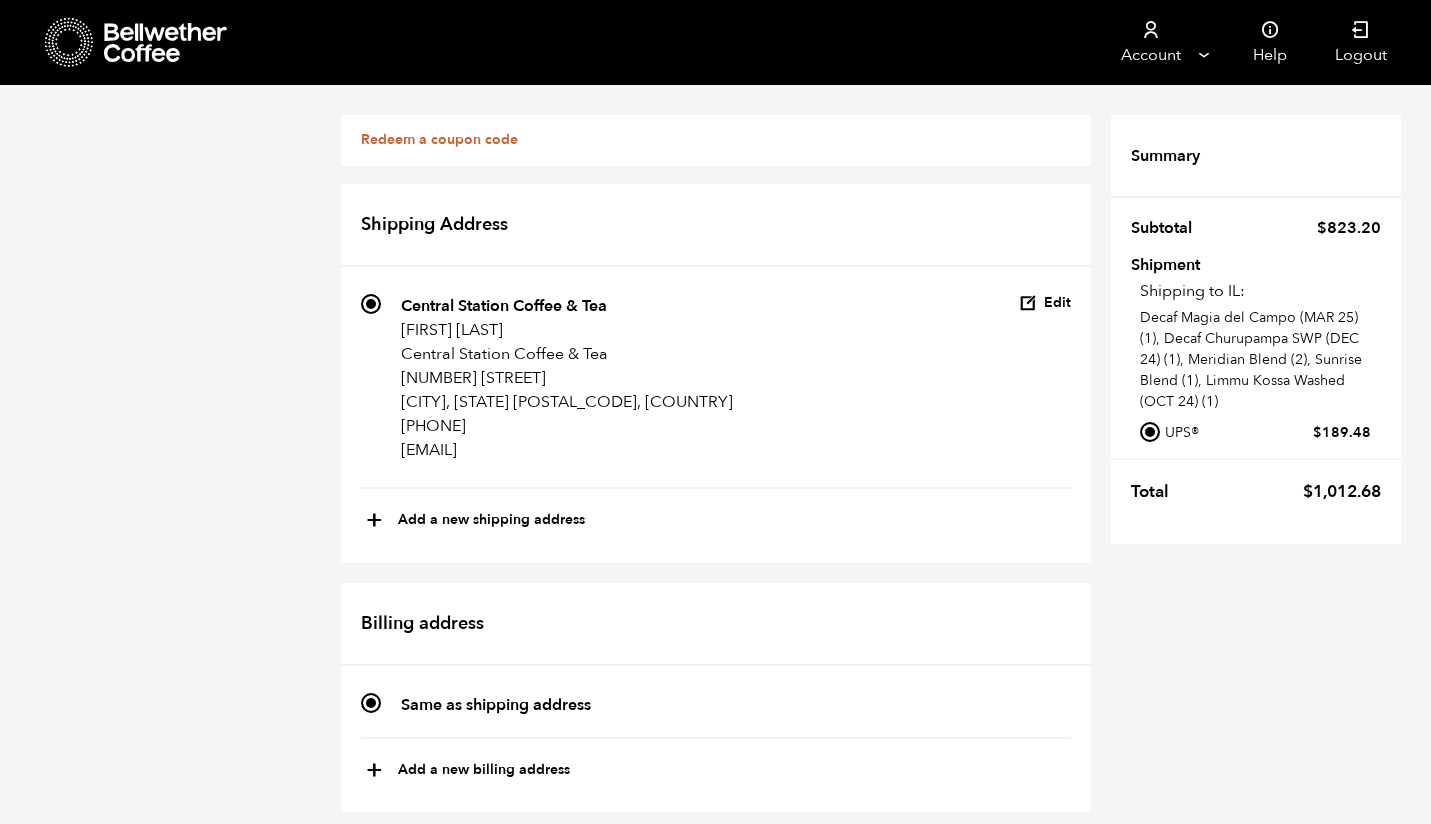 click on "+  Add a new billing address" at bounding box center [468, 771] 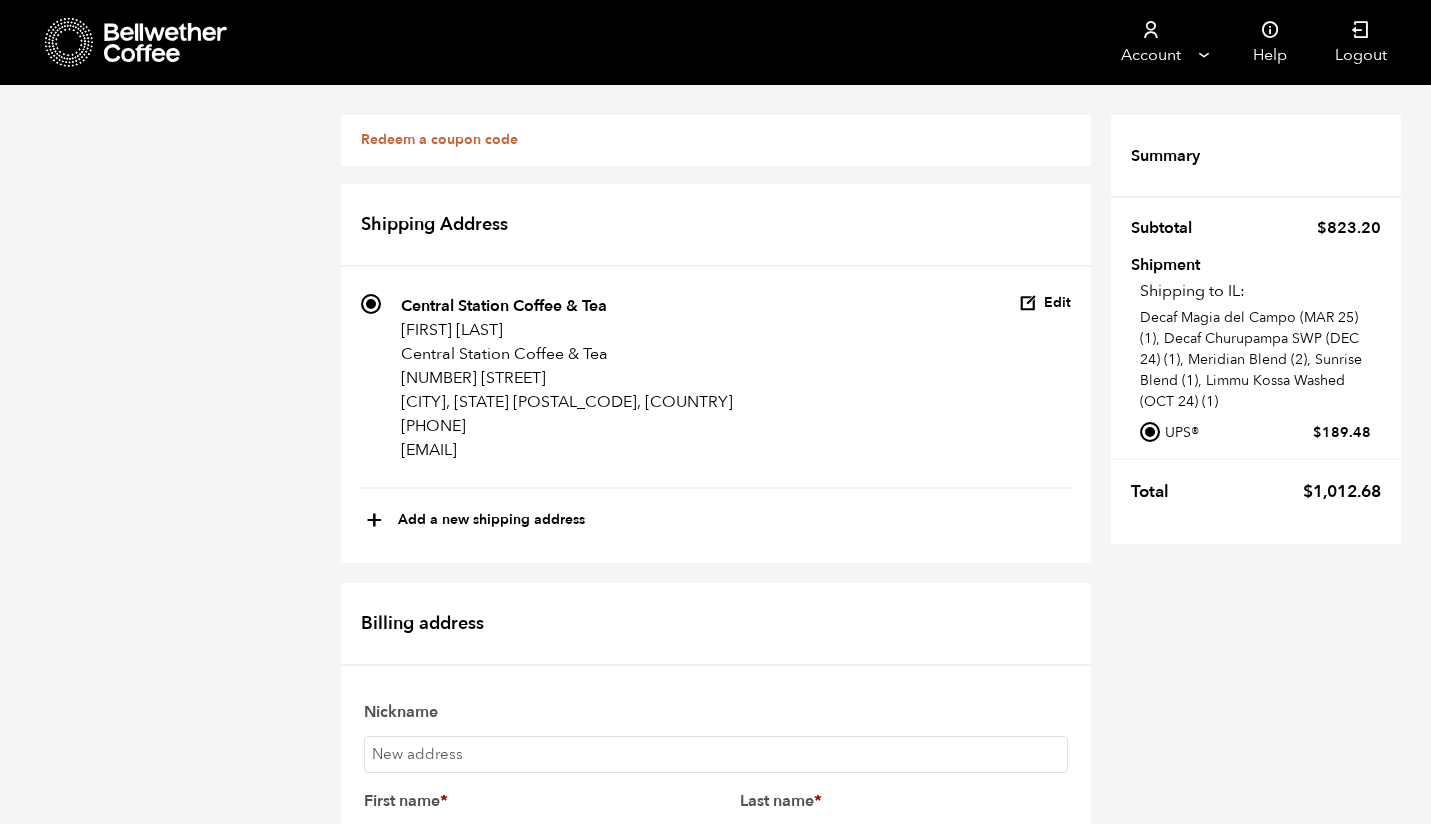 scroll, scrollTop: 319, scrollLeft: 0, axis: vertical 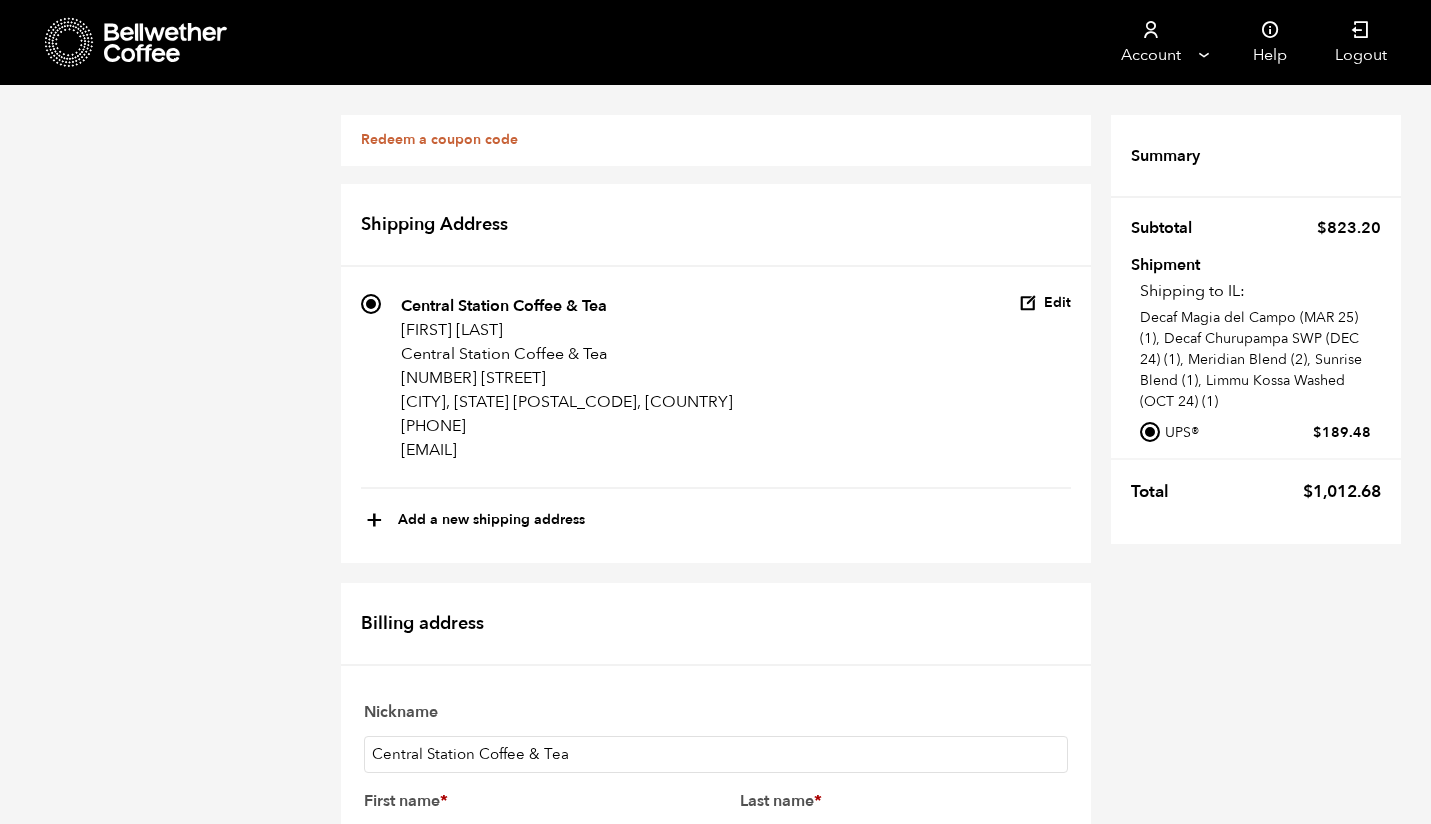 type on "Central Station Coffee & Tea" 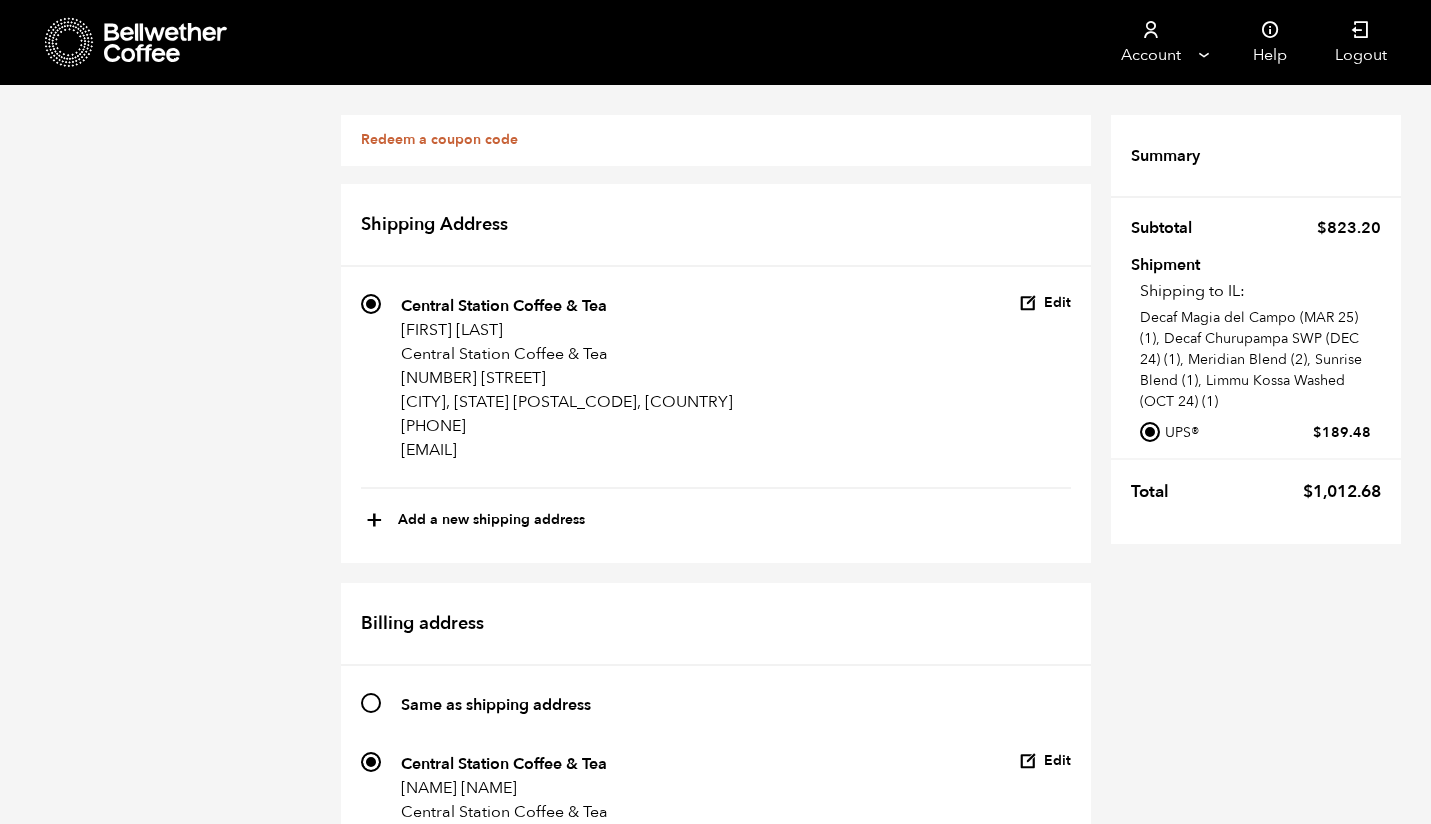 scroll, scrollTop: 1030, scrollLeft: 0, axis: vertical 